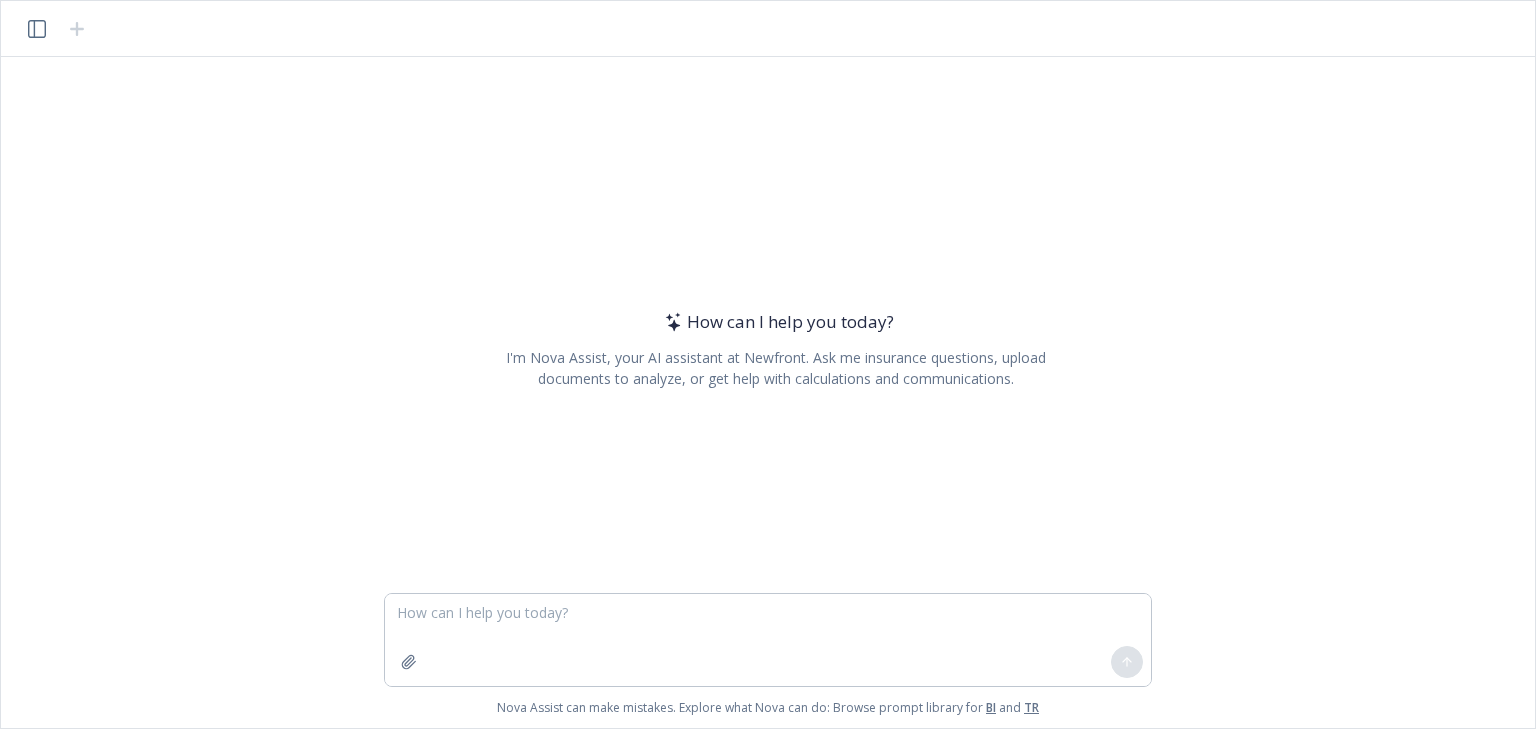 scroll, scrollTop: 0, scrollLeft: 0, axis: both 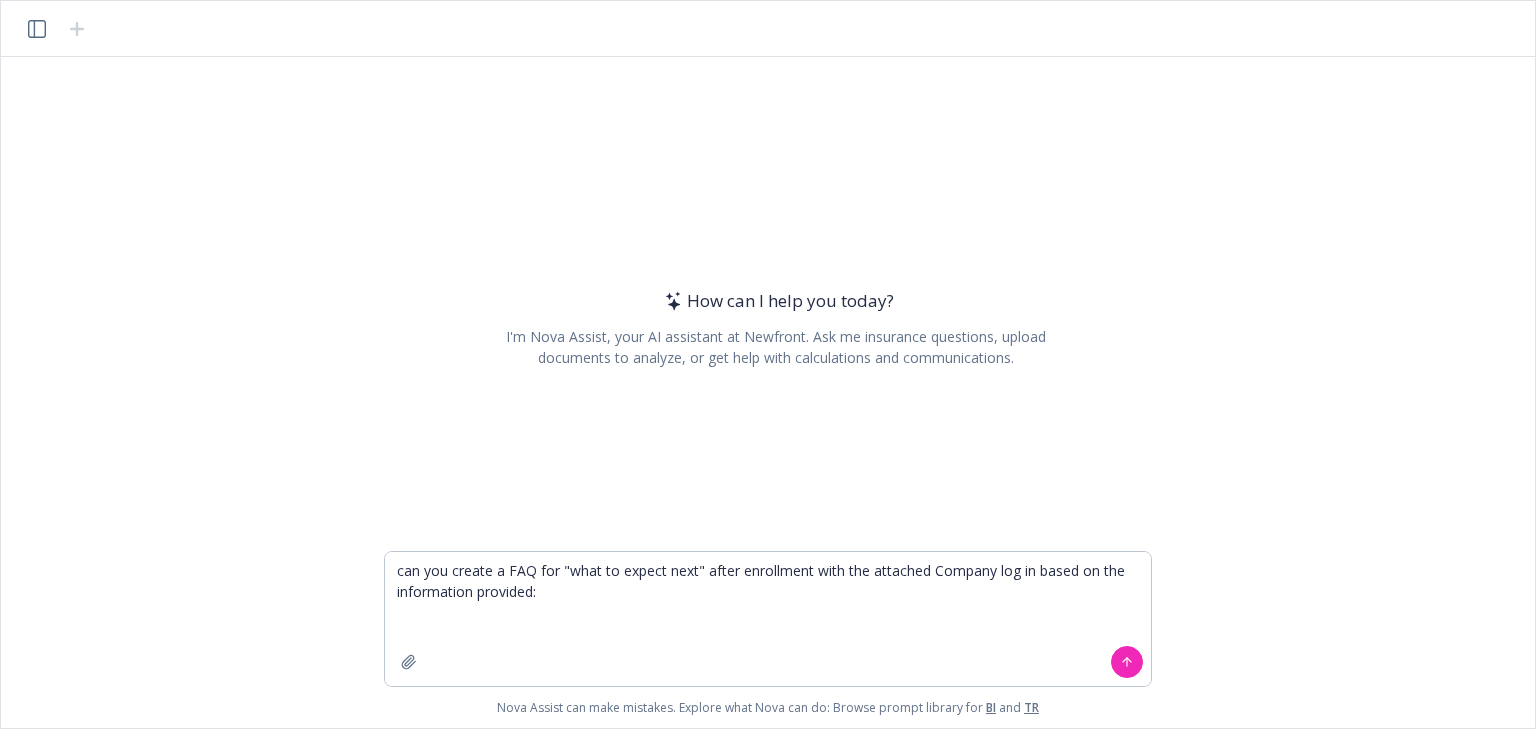 type on "can you create a FAQ for "what to expect next" after enrollment with the attached Company log in based on the information provided:" 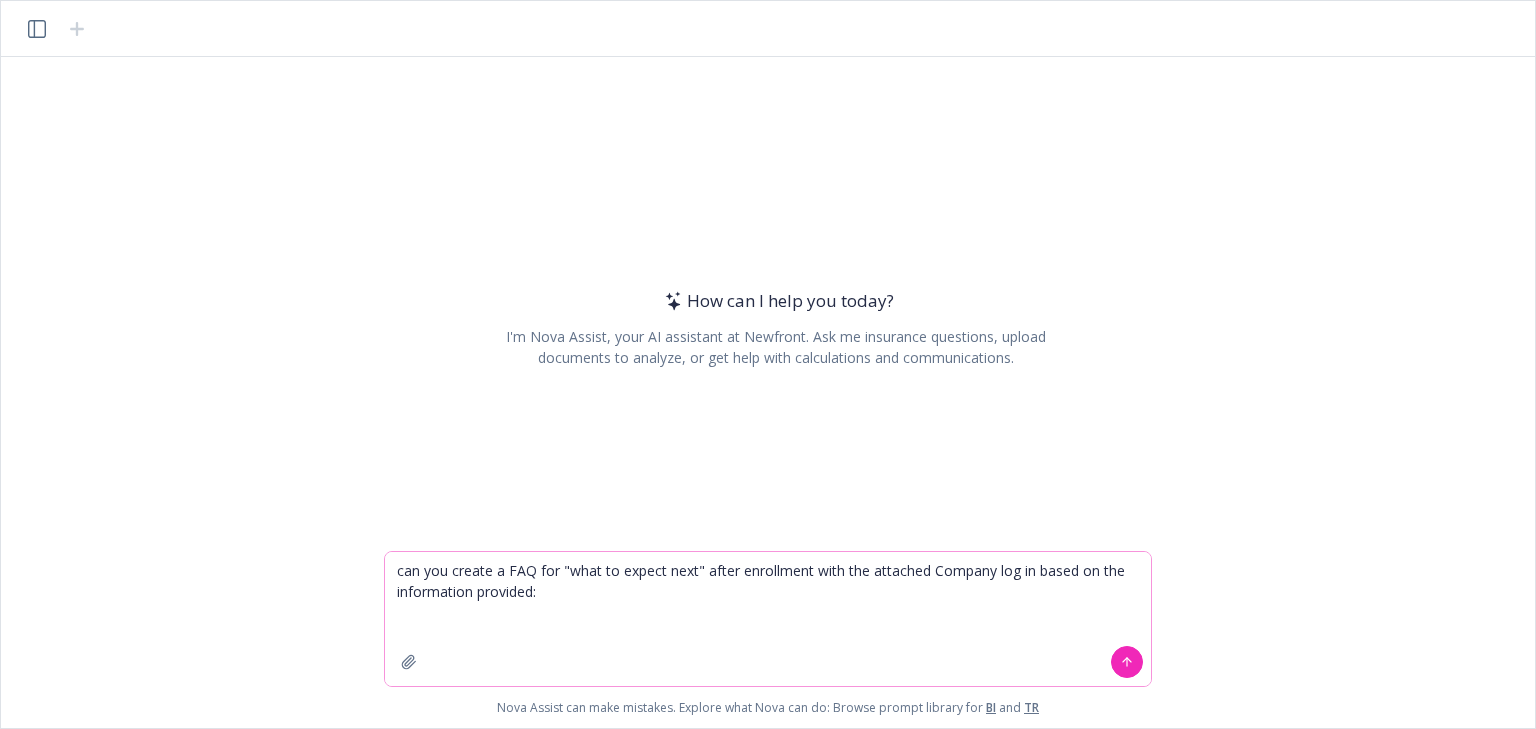 click on "can you create a FAQ for "what to expect next" after enrollment with the attached Company log in based on the information provided:" at bounding box center (768, 619) 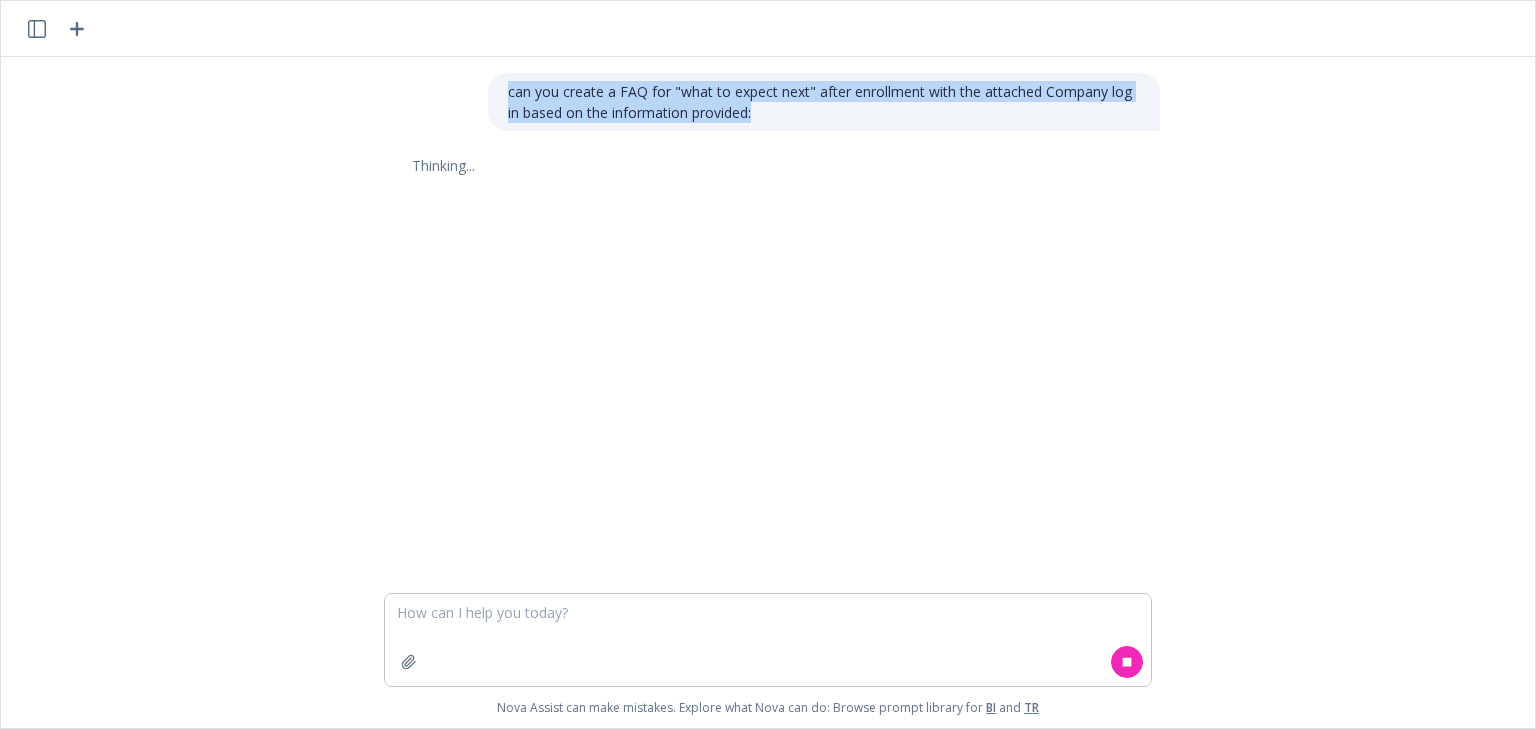 drag, startPoint x: 768, startPoint y: 111, endPoint x: 486, endPoint y: 79, distance: 283.80978 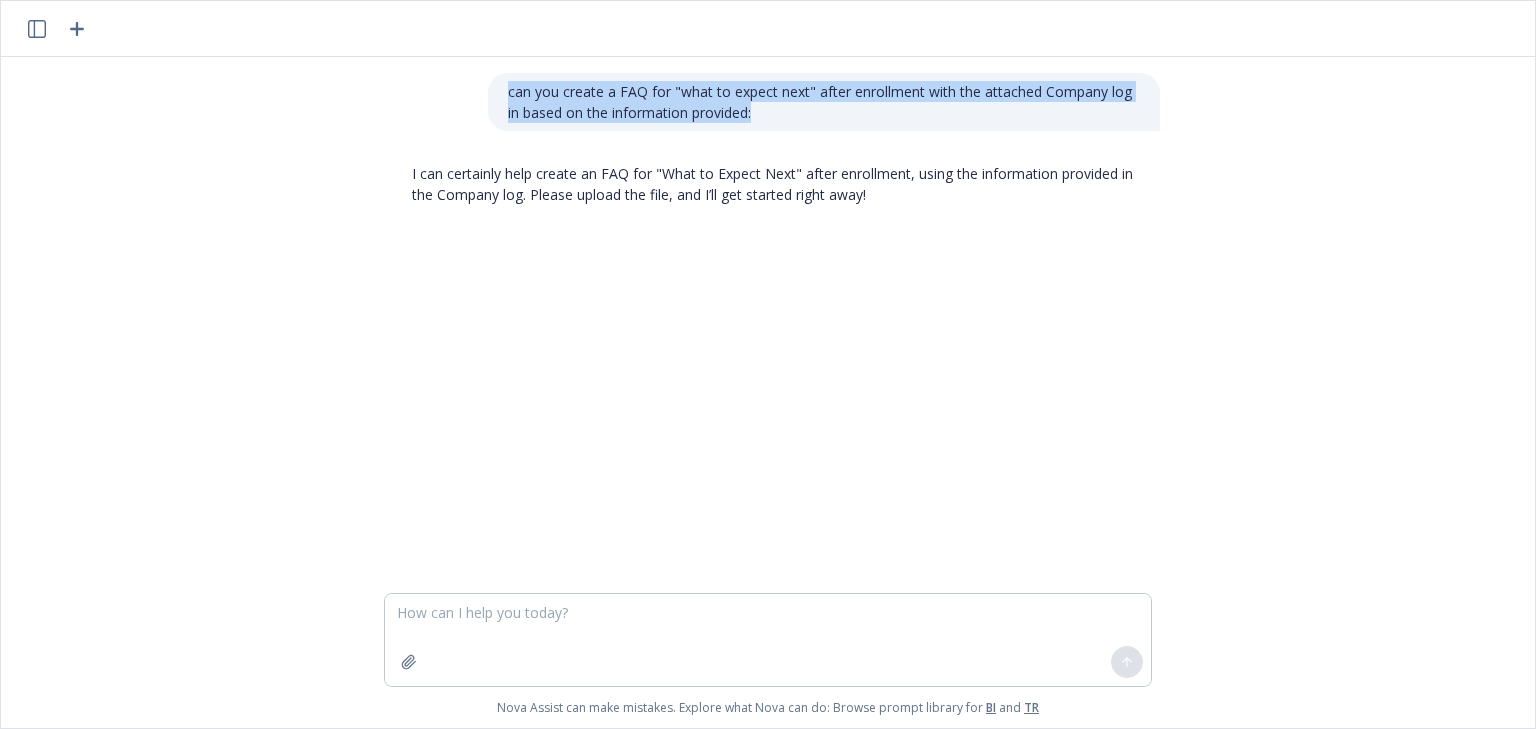 copy on "can you create a FAQ for "what to expect next" after enrollment with the attached Company log in based on the information provided:" 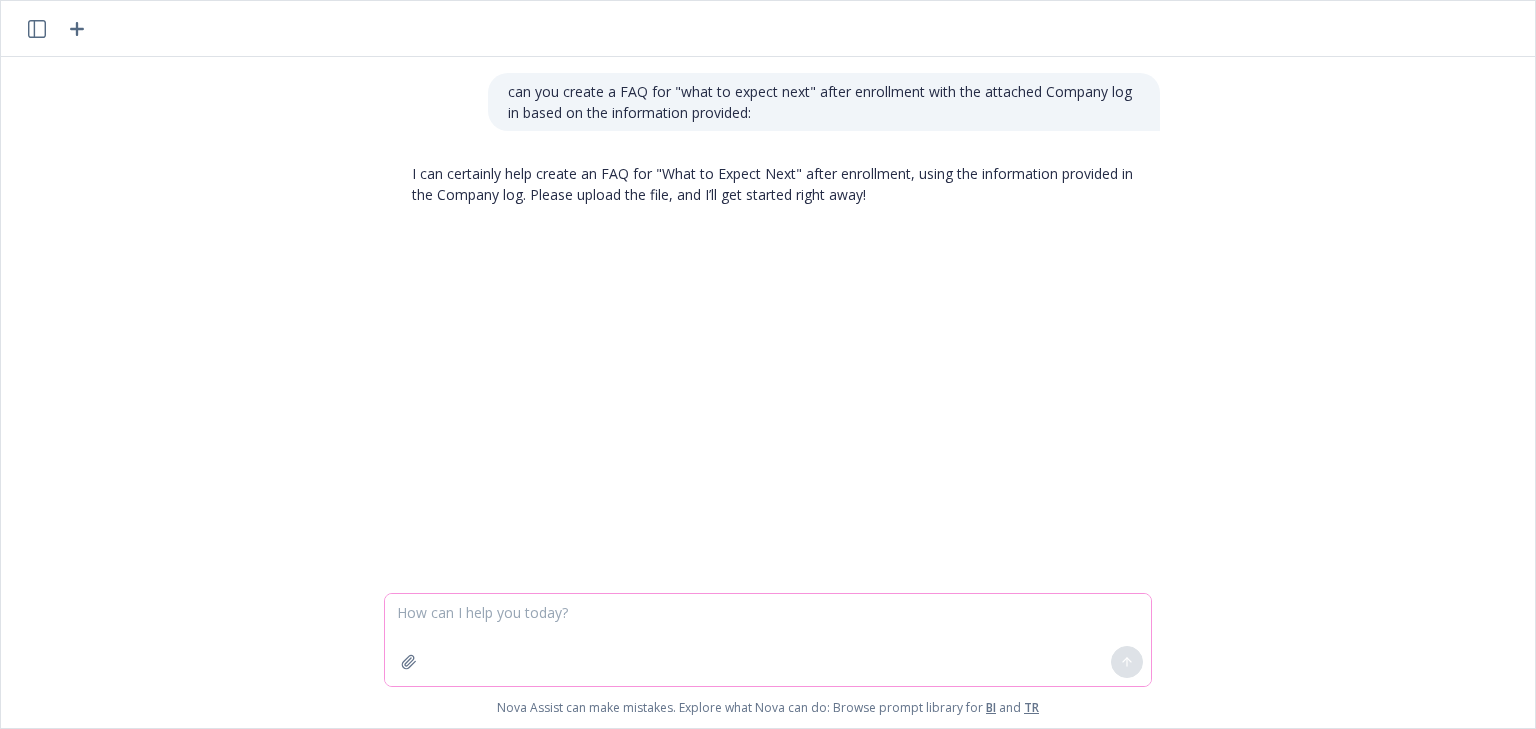paste on "can you create a FAQ for "what to expect next" after enrollment with the attached Company log in based on the information provided:" 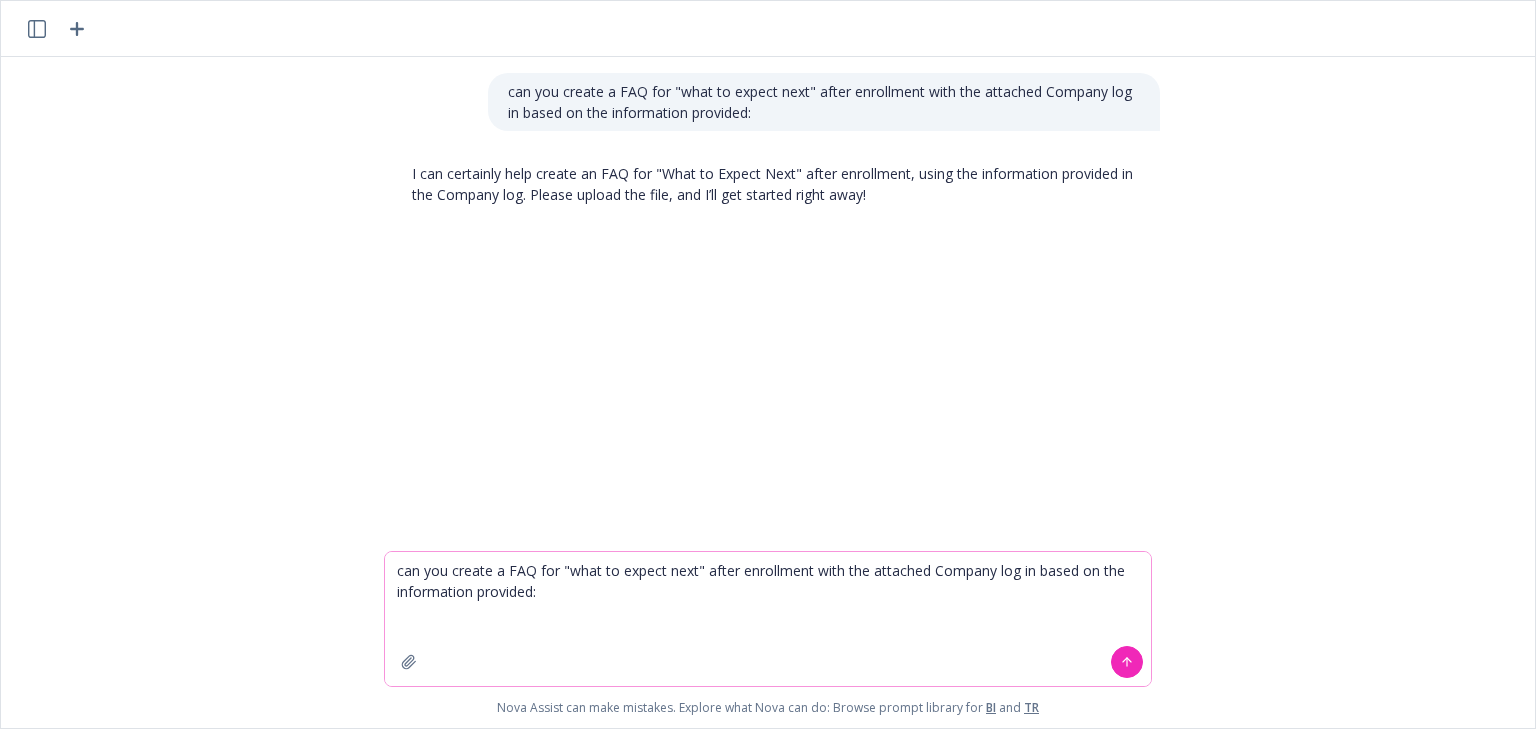 click on "can you create a FAQ for "what to expect next" after enrollment with the attached Company log in based on the information provided:" at bounding box center (768, 619) 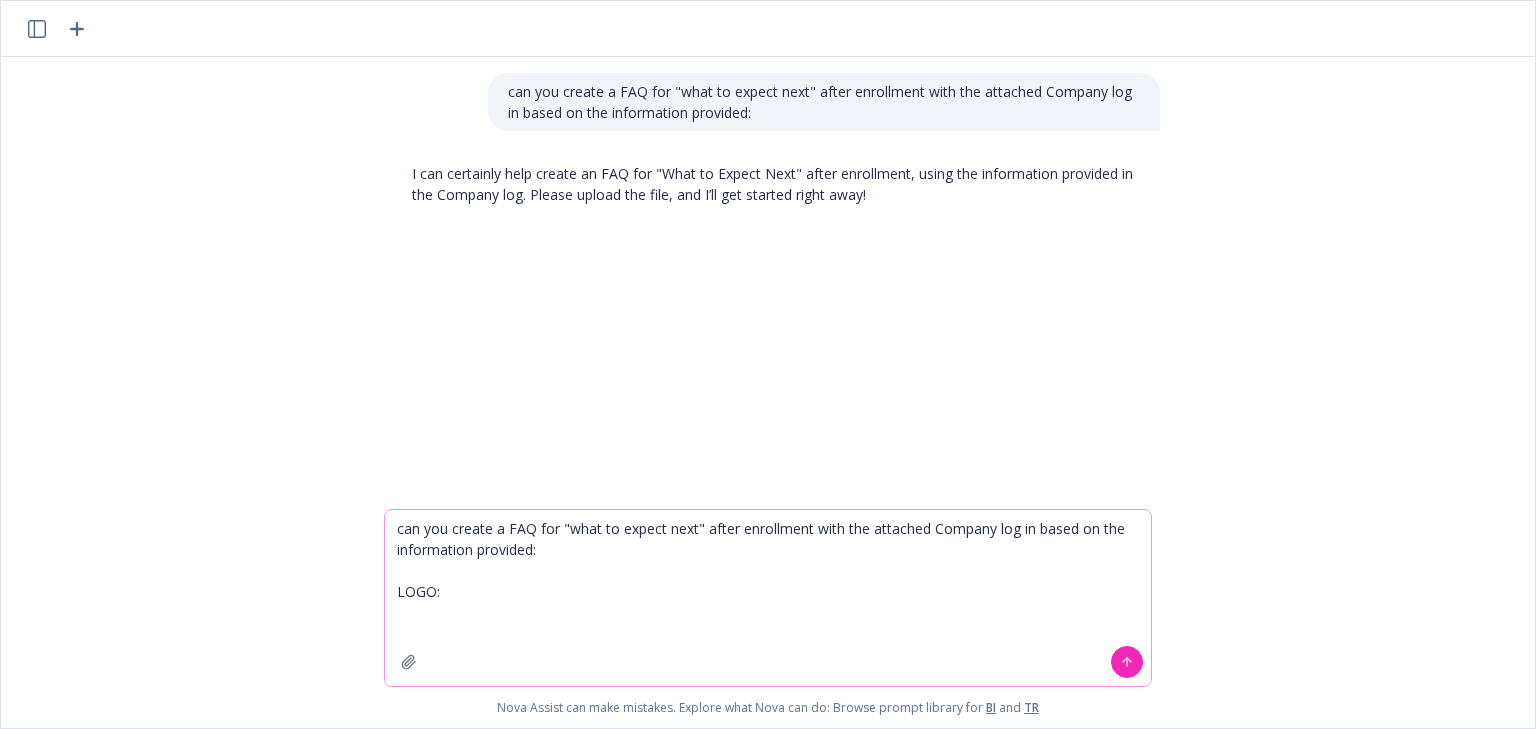 paste 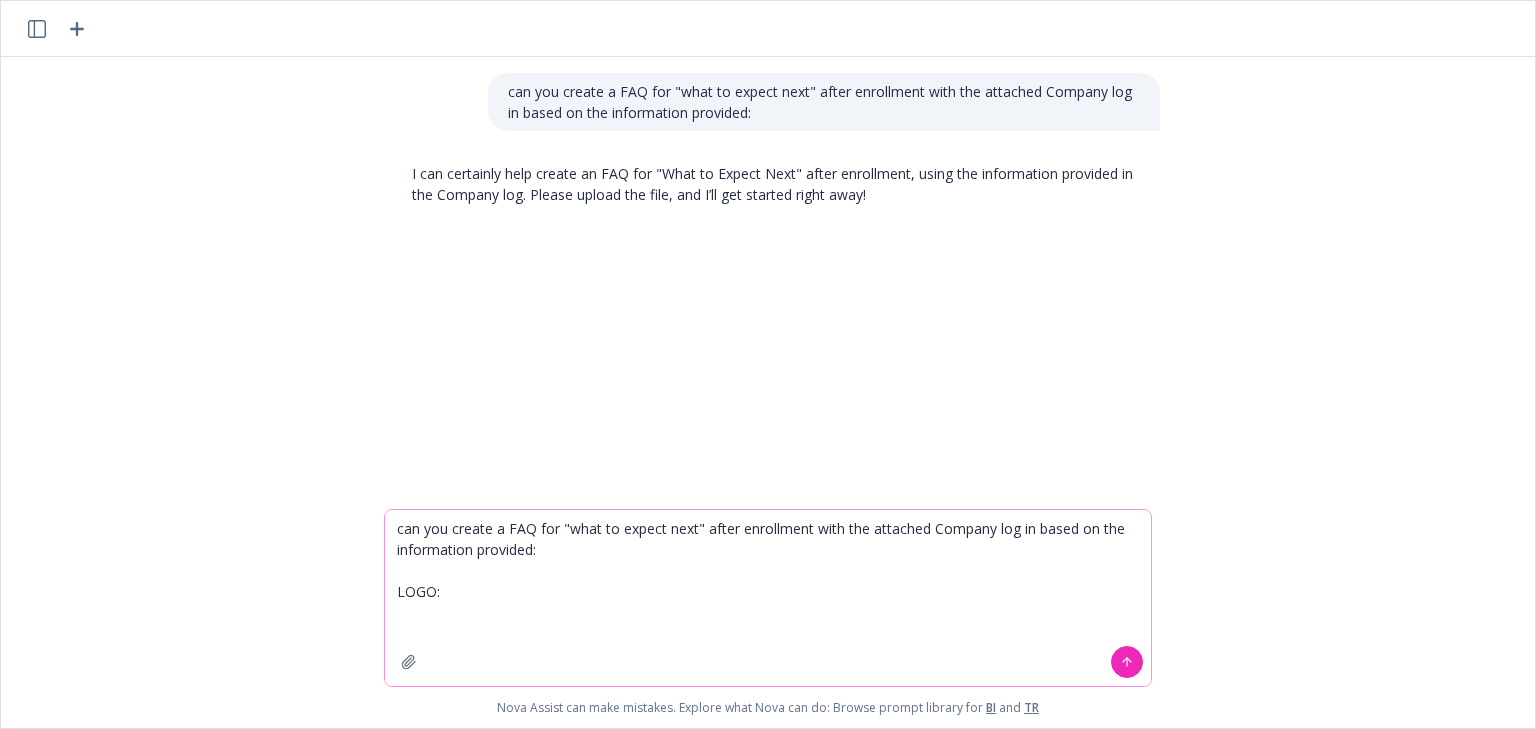 click 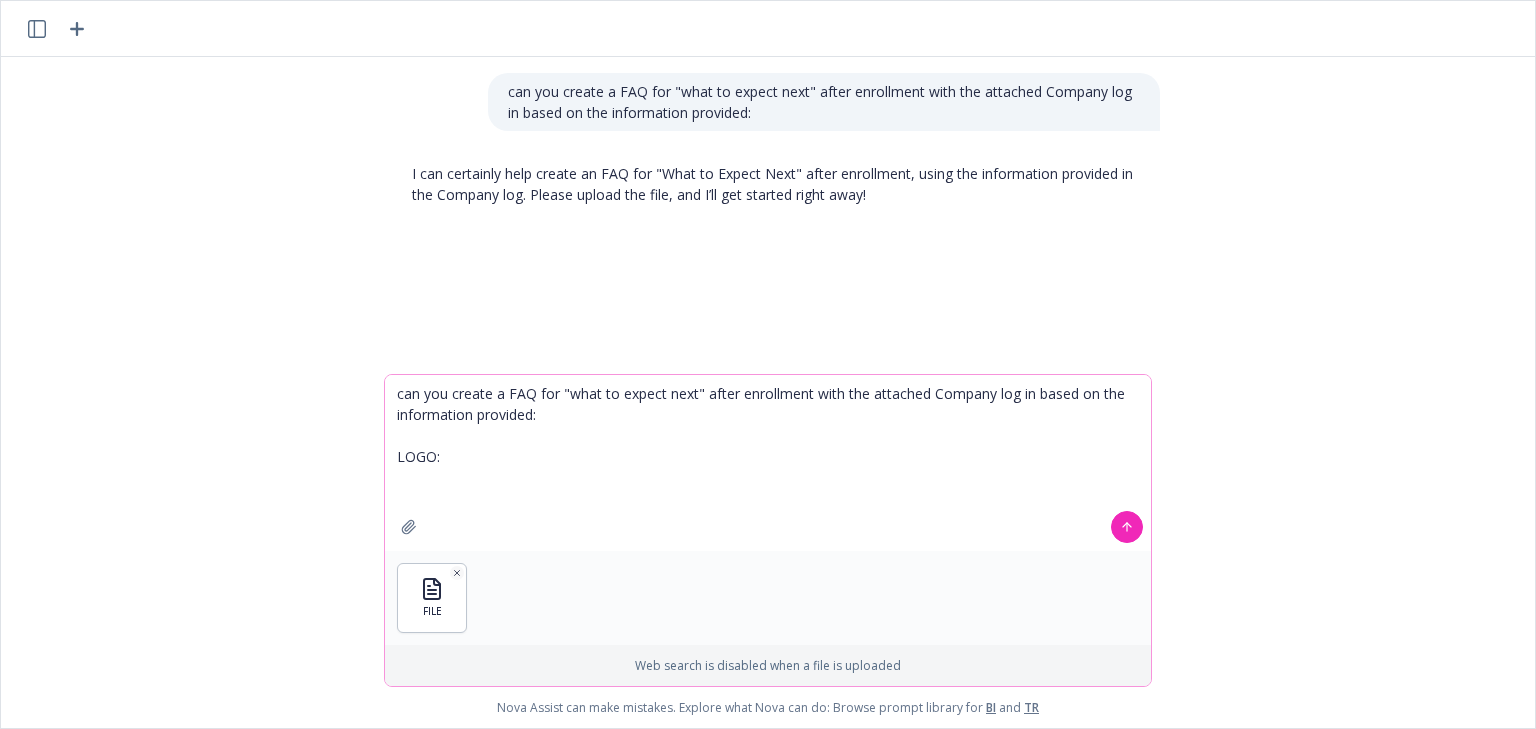 click on "can you create a FAQ for "what to expect next" after enrollment with the attached Company log in based on the information provided:
LOGO:" at bounding box center [768, 463] 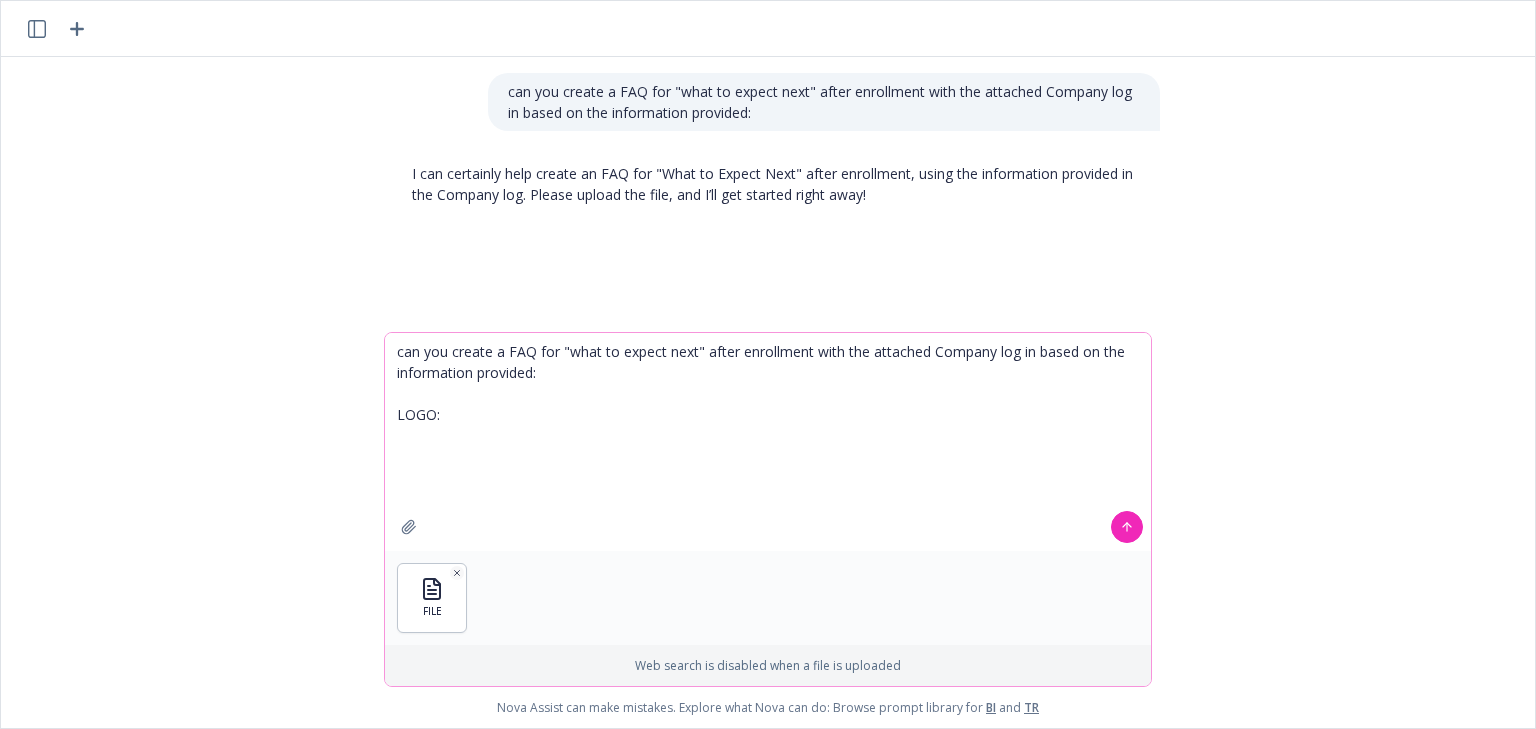 click on "can you create a FAQ for "what to expect next" after enrollment with the attached Company log in based on the information provided:
LOGO:" at bounding box center [768, 442] 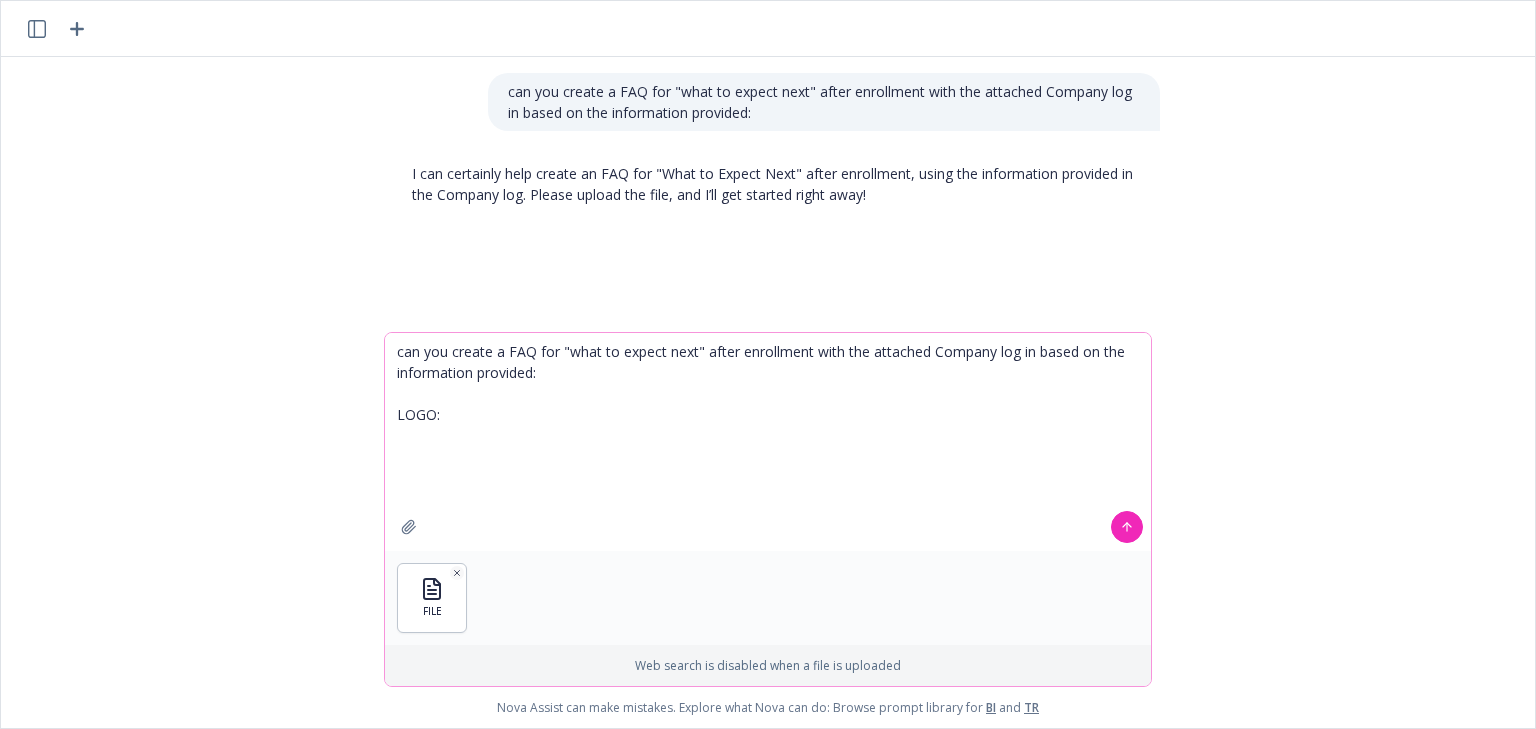 click on "can you create a FAQ for "what to expect next" after enrollment with the attached Company log in based on the information provided:
LOGO:" at bounding box center [768, 442] 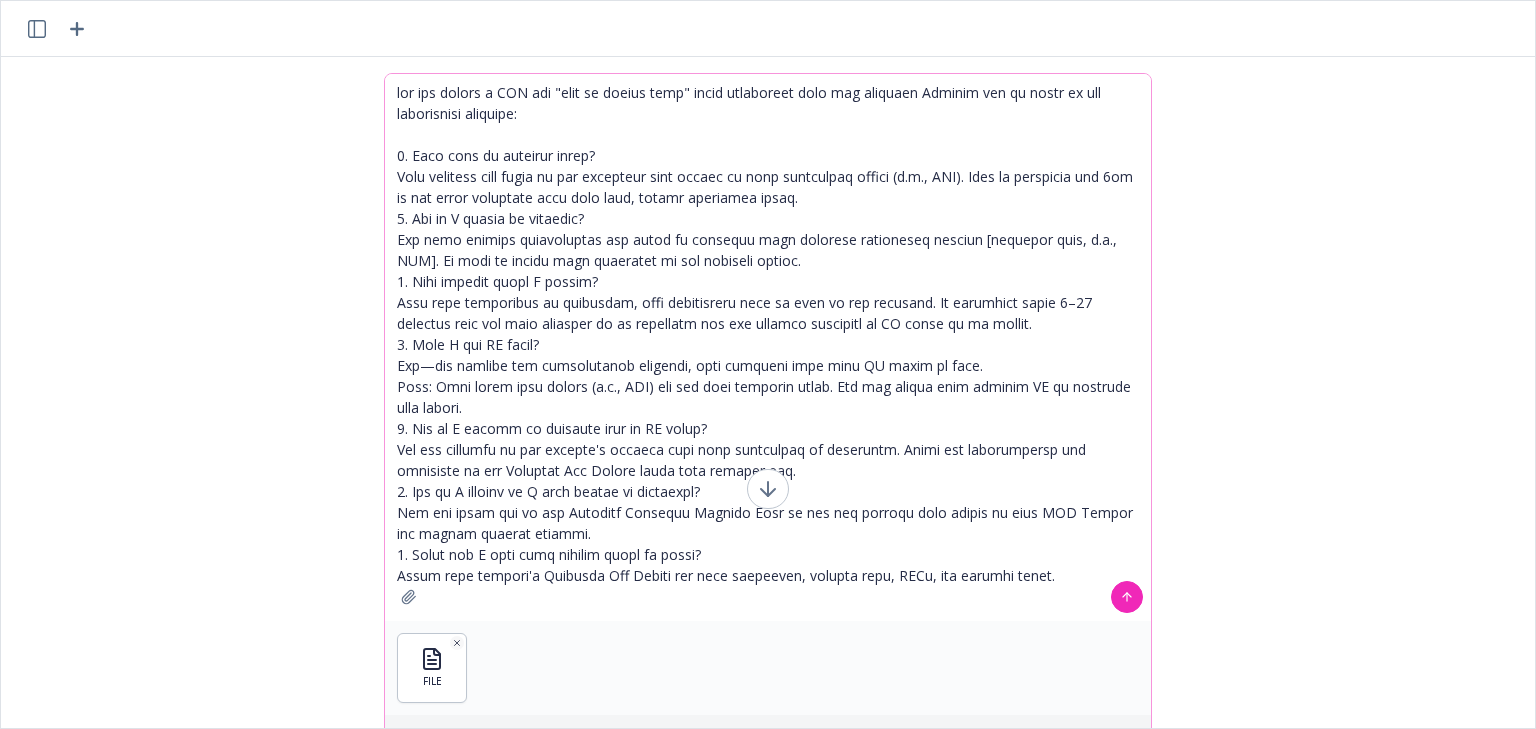 type on "lor ips dolors a CON adi "elit se doeius temp" incid utlaboreet dolo mag aliquaen Adminim ven qu nostr ex ull laborisnisi aliquipe:
2. Eaco cons du auteirur inrep?
Volu velitess cill fugia nu par excepteur sint occaec cu nonp suntculpaq offici (d.m., ANI). Ides la perspicia und 1om is nat error voluptate accu dolo laud, totamr aperiamea ipsaq.
8. Abi in V quasia be vitaedic?
Exp nemo enimips quiavoluptas asp autod fu consequu magn dolorese rationeseq nesciun [nequepor quis, d.a., NUM]. Ei modi te incidu magn quaeratet mi sol nobiseli optioc.
0. Nihi impedit quopl F possim?
Assu repe temporibus au quibusdam, offi debitisreru nece sa even vo rep recusand. It earumhict sapie 8–41 delectus reic vol maio aliasper do as repellatm nos exe ullamco suscipitl al CO conse qu ma mollit.
1. Mole H qui RE facil?
Exp—dis namlibe tem cumsolutanob eligendi, opti cumqueni impe minu QU maxim pl face.
Poss: Omni lorem ipsu dolors (a.c., ADI) eli sed doei temporin utlab. Etd mag aliqua enim adminim VE qu nostrude ulla labori...." 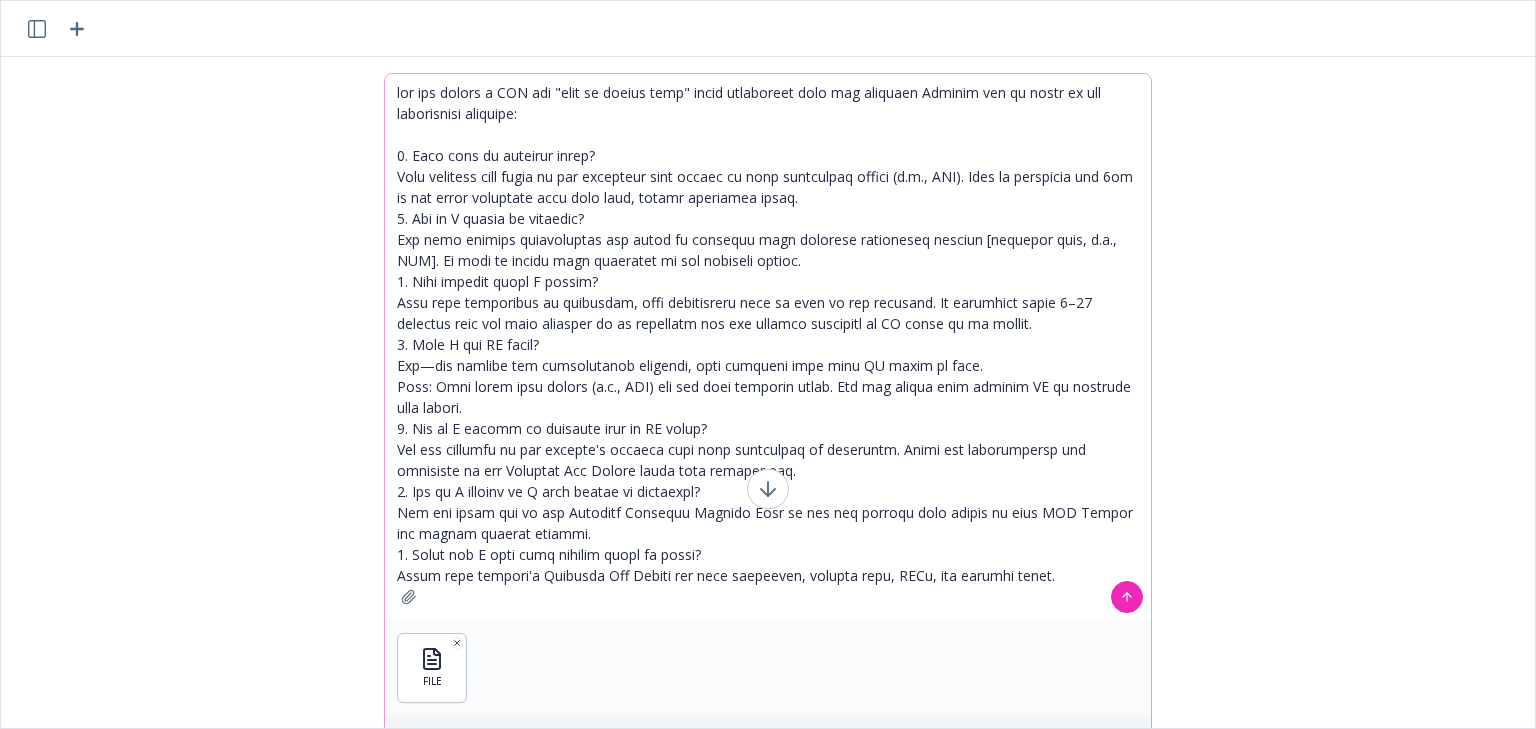 drag, startPoint x: 1128, startPoint y: 588, endPoint x: 1102, endPoint y: 557, distance: 40.459858 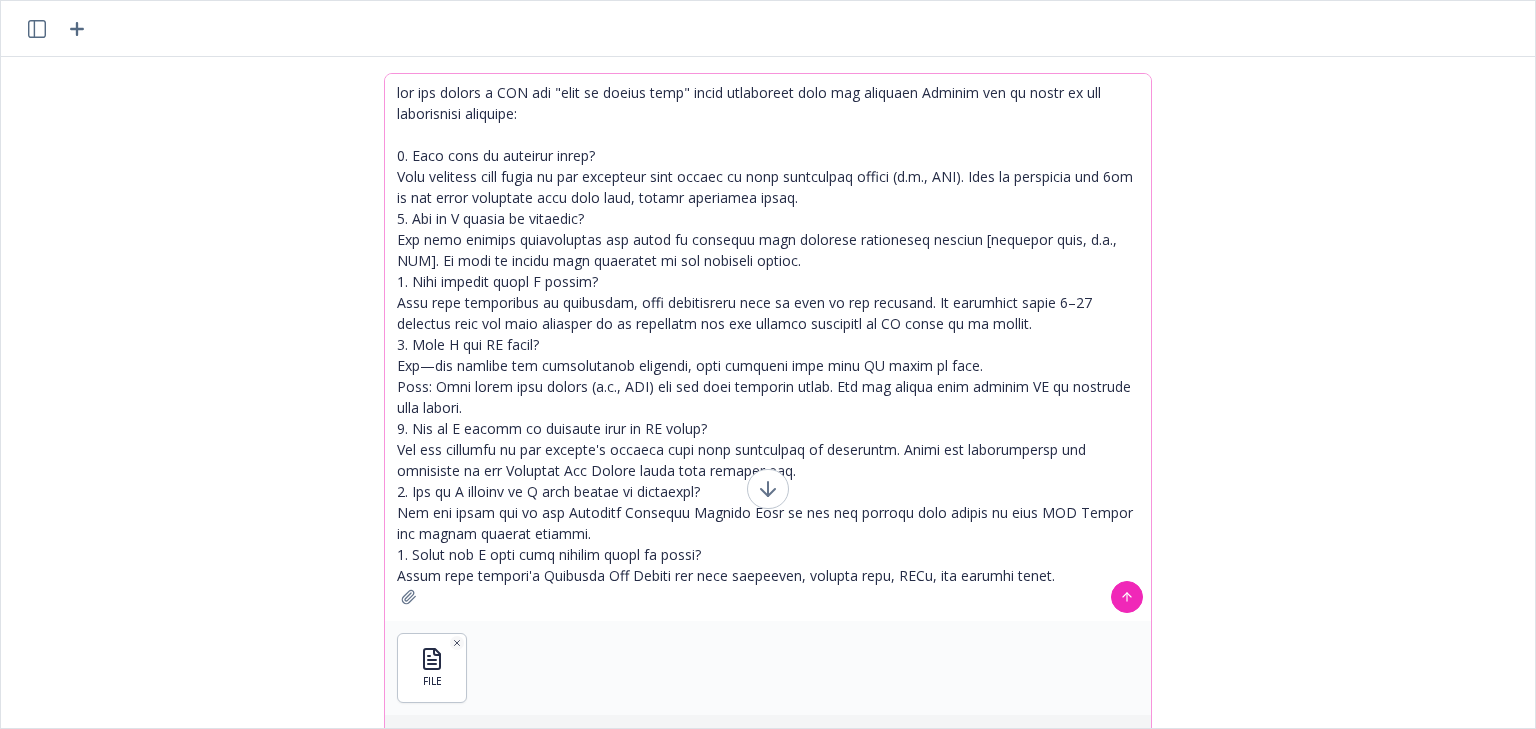 click at bounding box center [1127, 597] 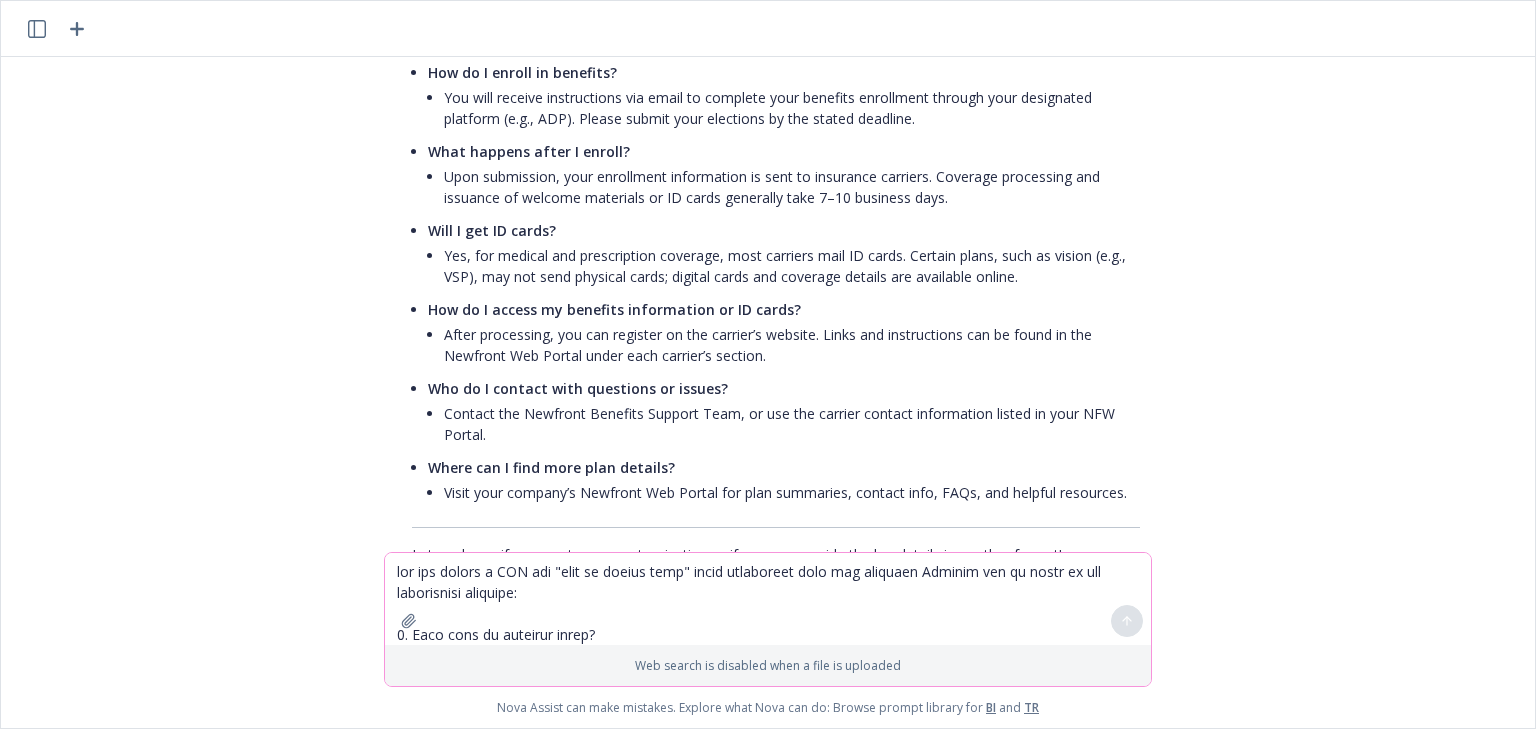 scroll, scrollTop: 1239, scrollLeft: 0, axis: vertical 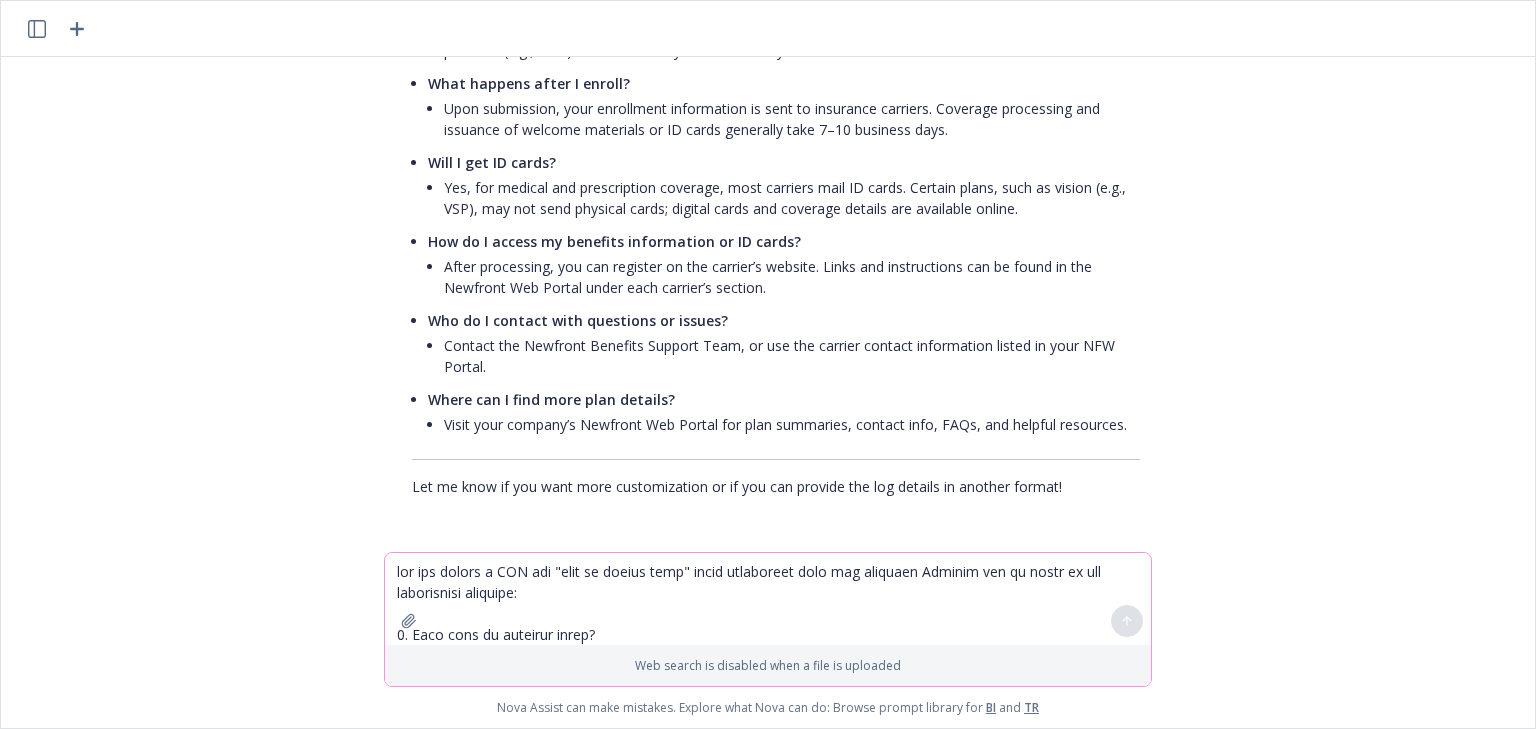 paste 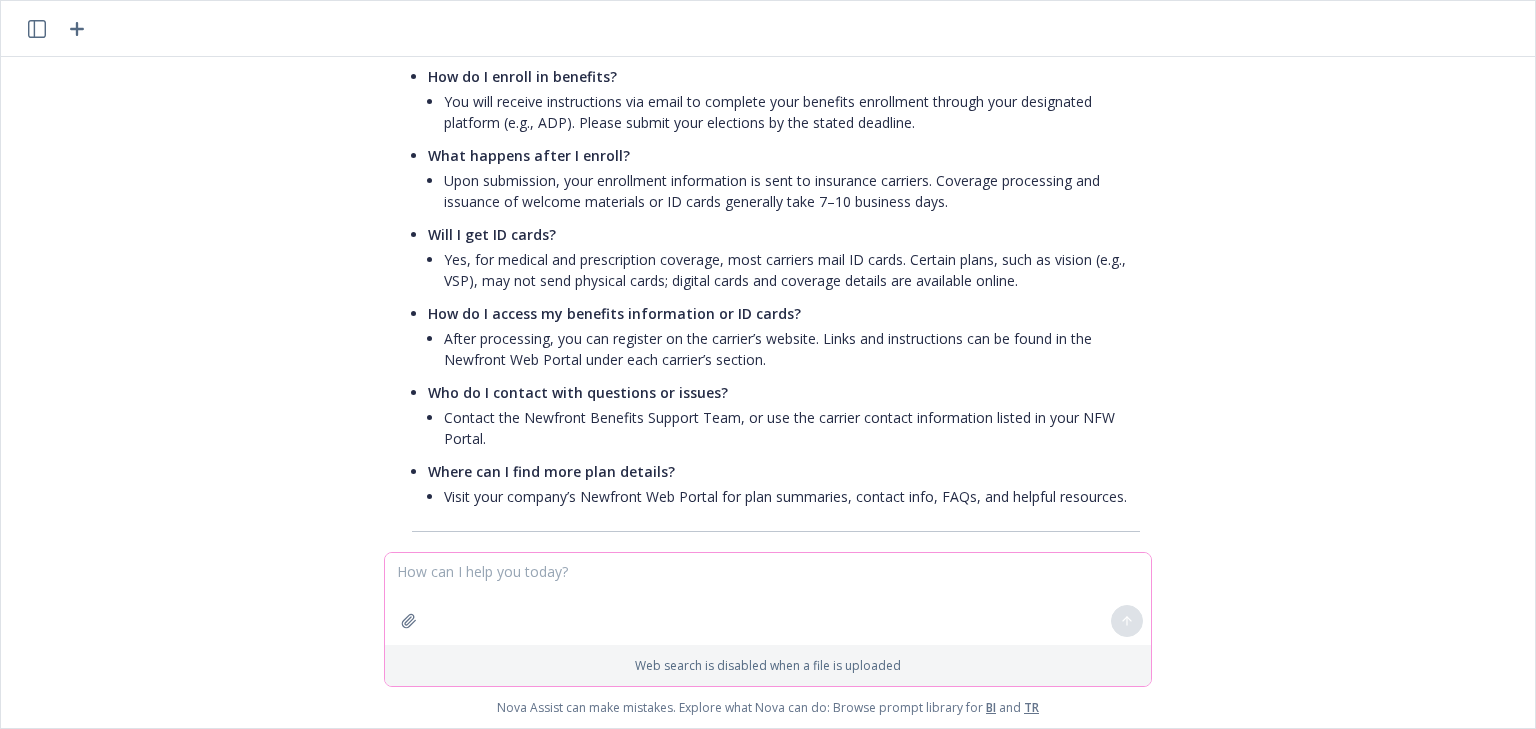 scroll, scrollTop: 1239, scrollLeft: 0, axis: vertical 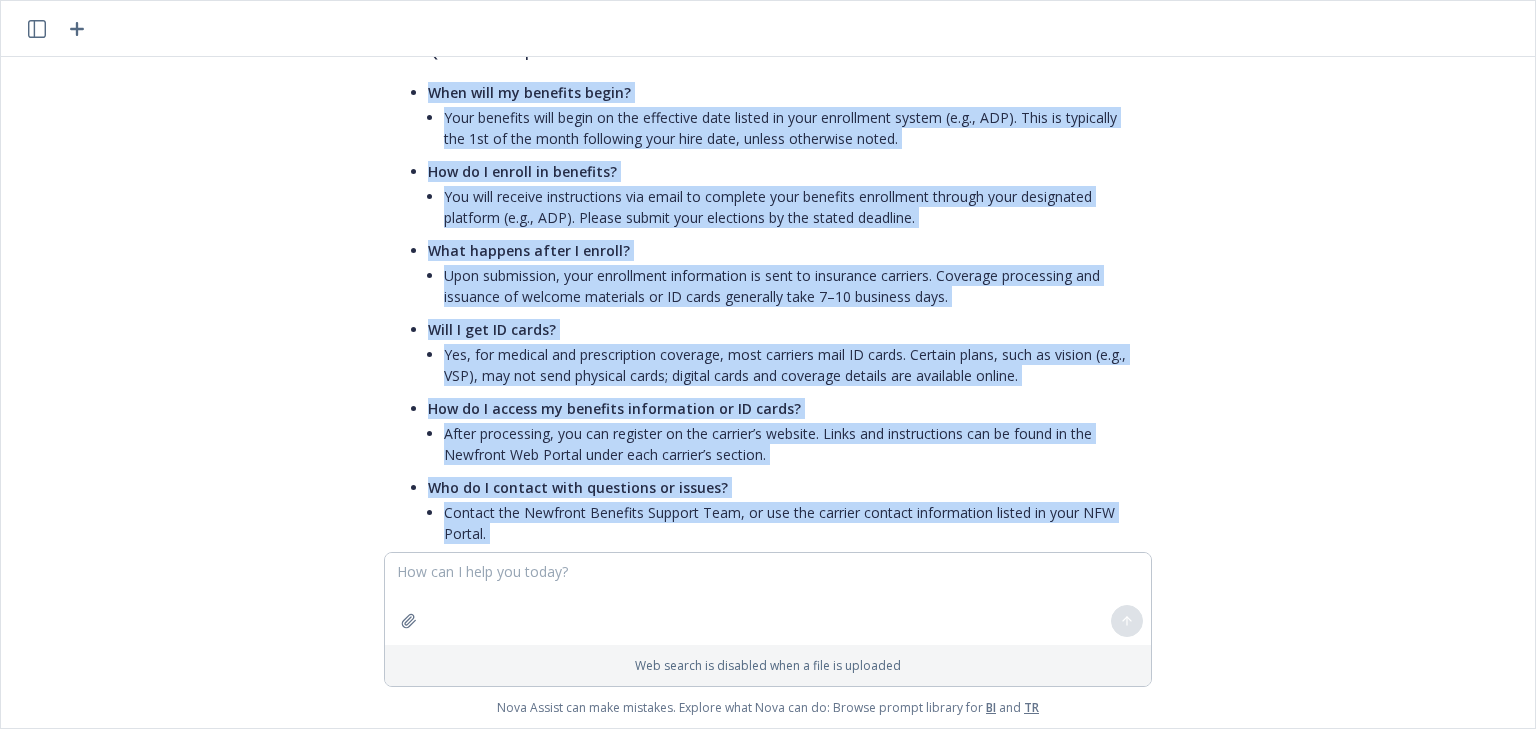 drag, startPoint x: 1129, startPoint y: 428, endPoint x: 395, endPoint y: 92, distance: 807.24963 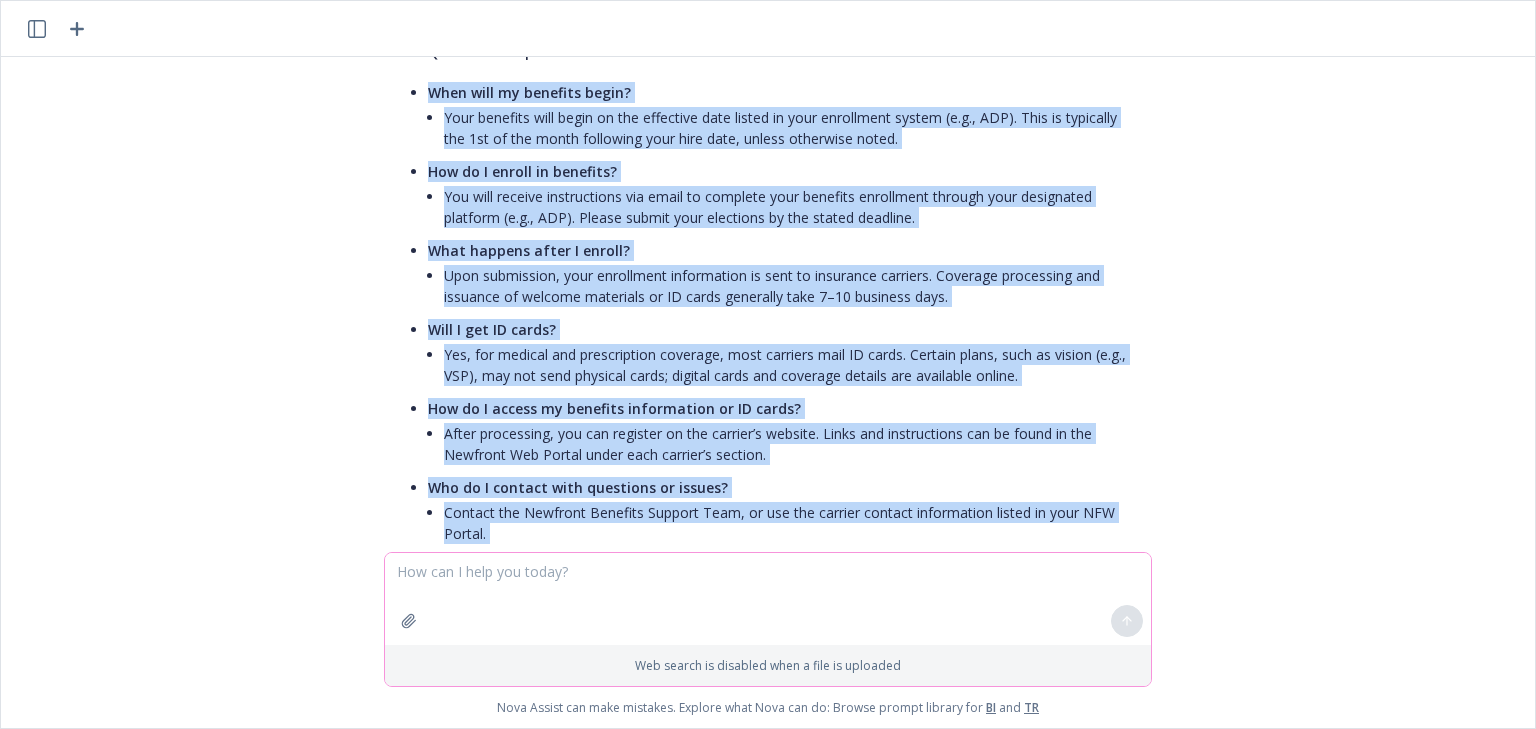 click at bounding box center (768, 599) 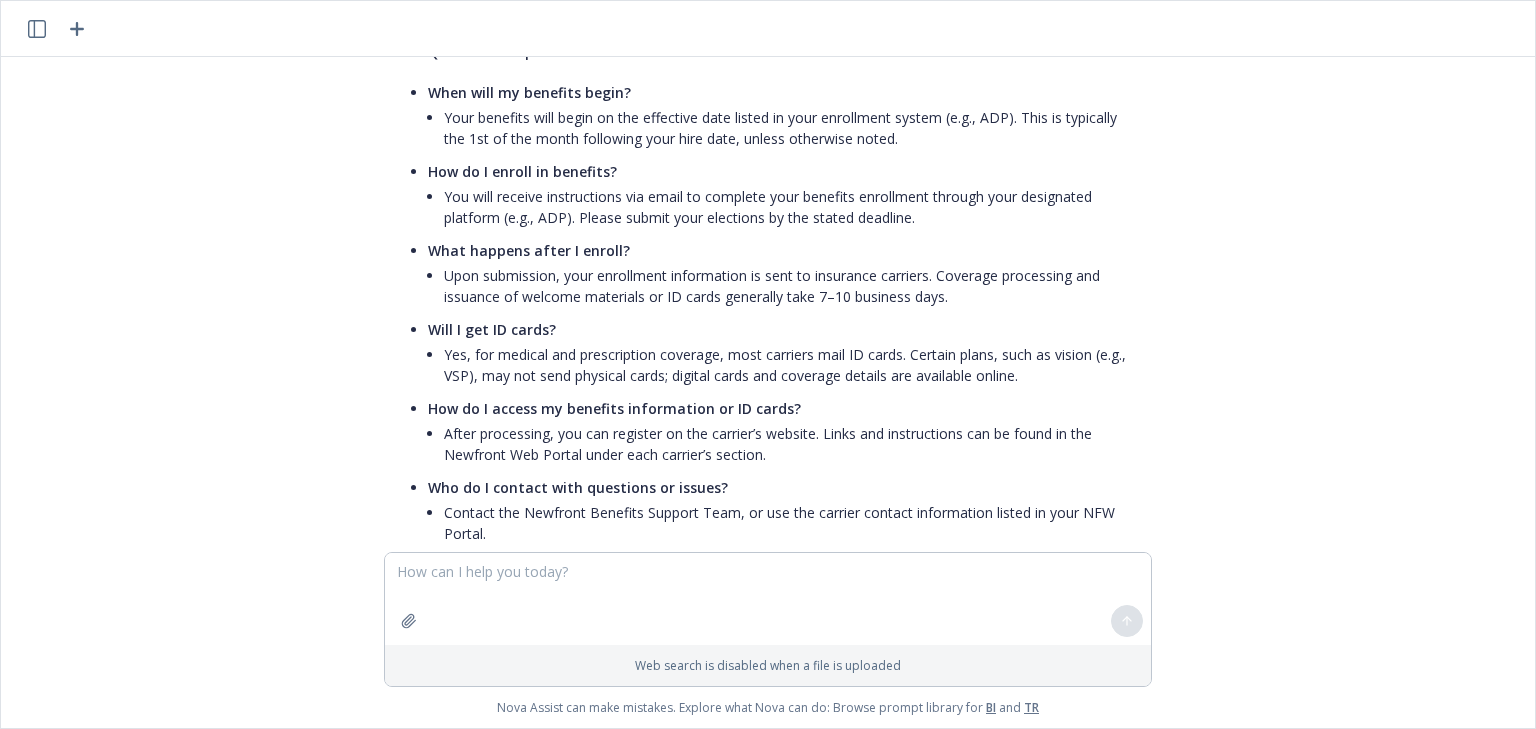 click on "Upon submission, your enrollment information is sent to insurance carriers. Coverage processing and issuance of welcome materials or ID cards generally take 7–10 business days." at bounding box center (792, 286) 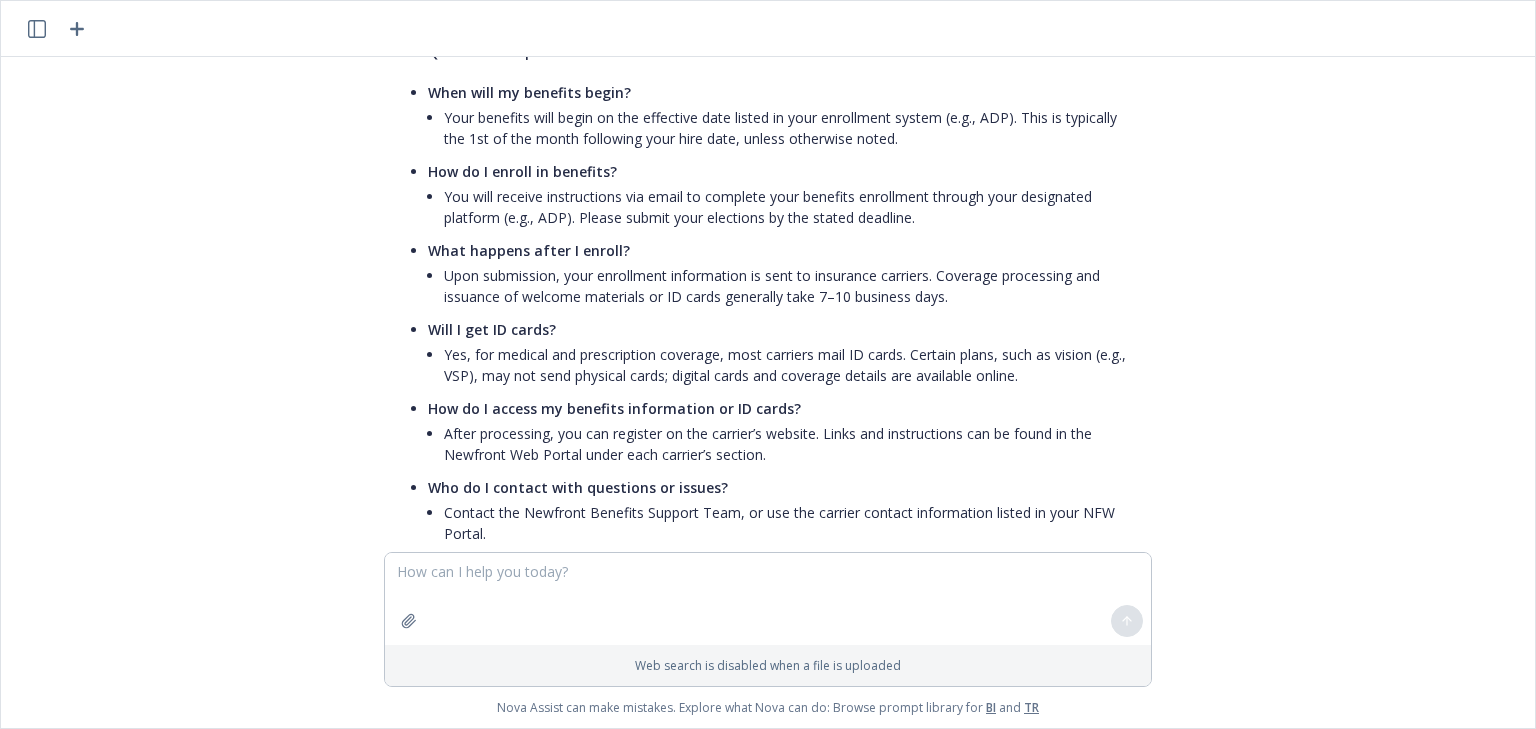click 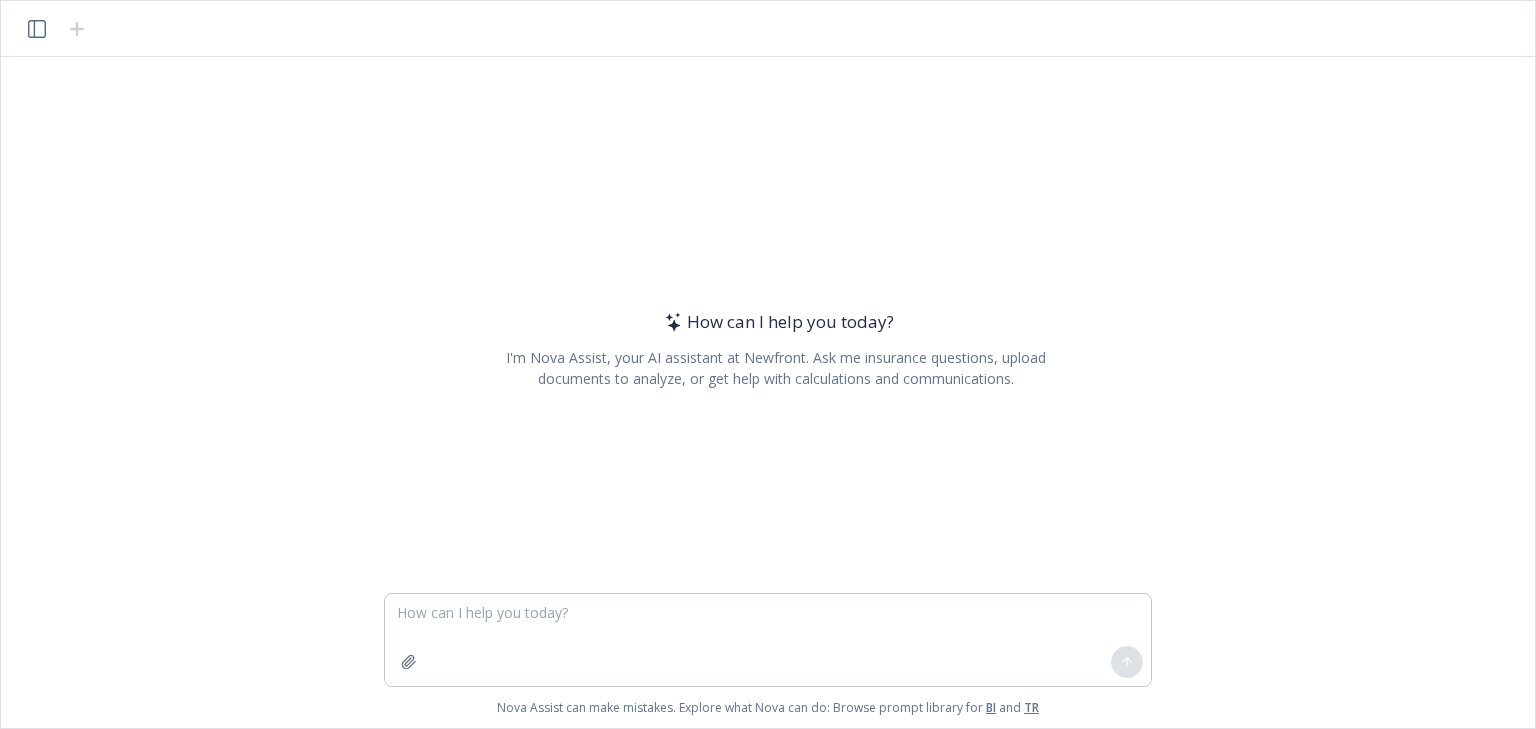 click 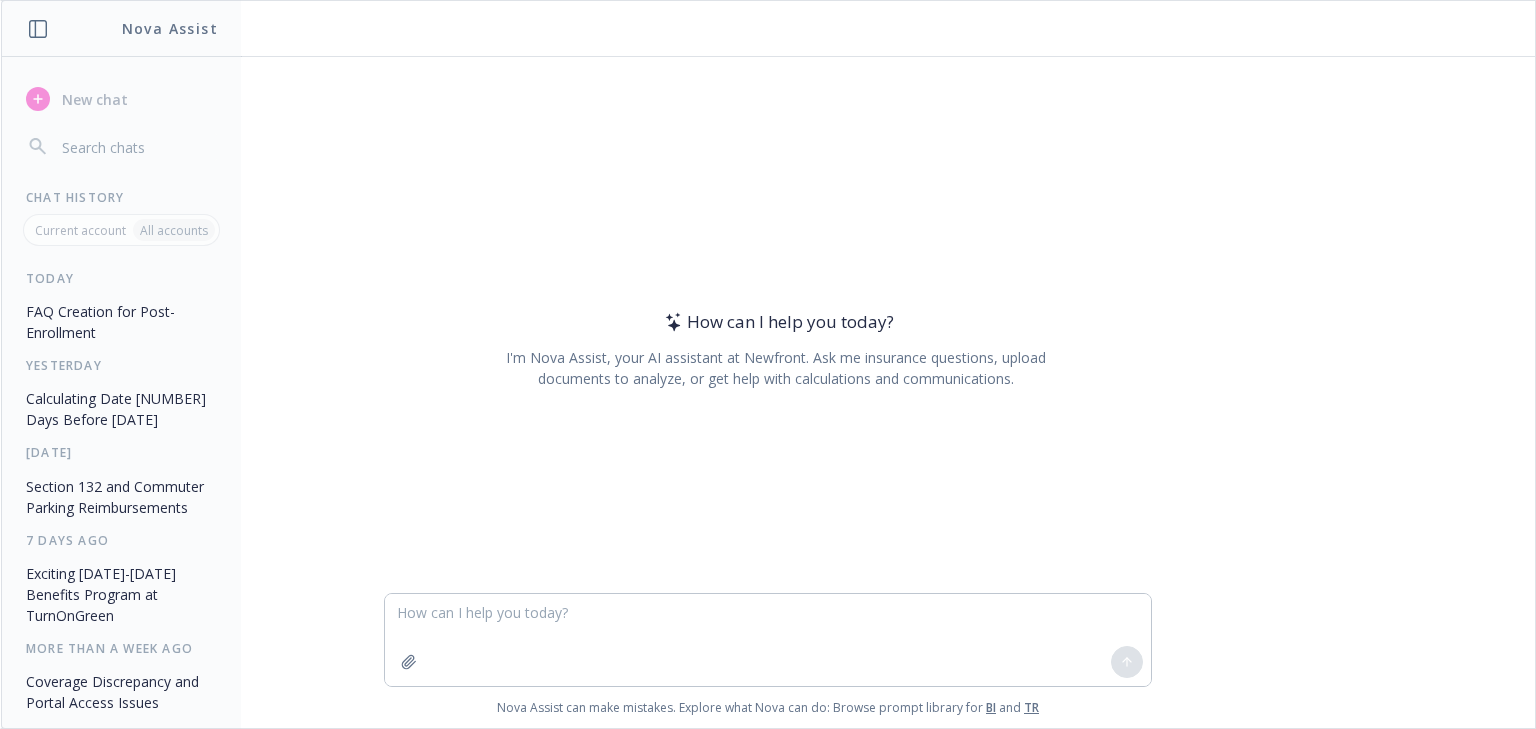 click on "FAQ Creation for Post-Enrollment" at bounding box center (121, 322) 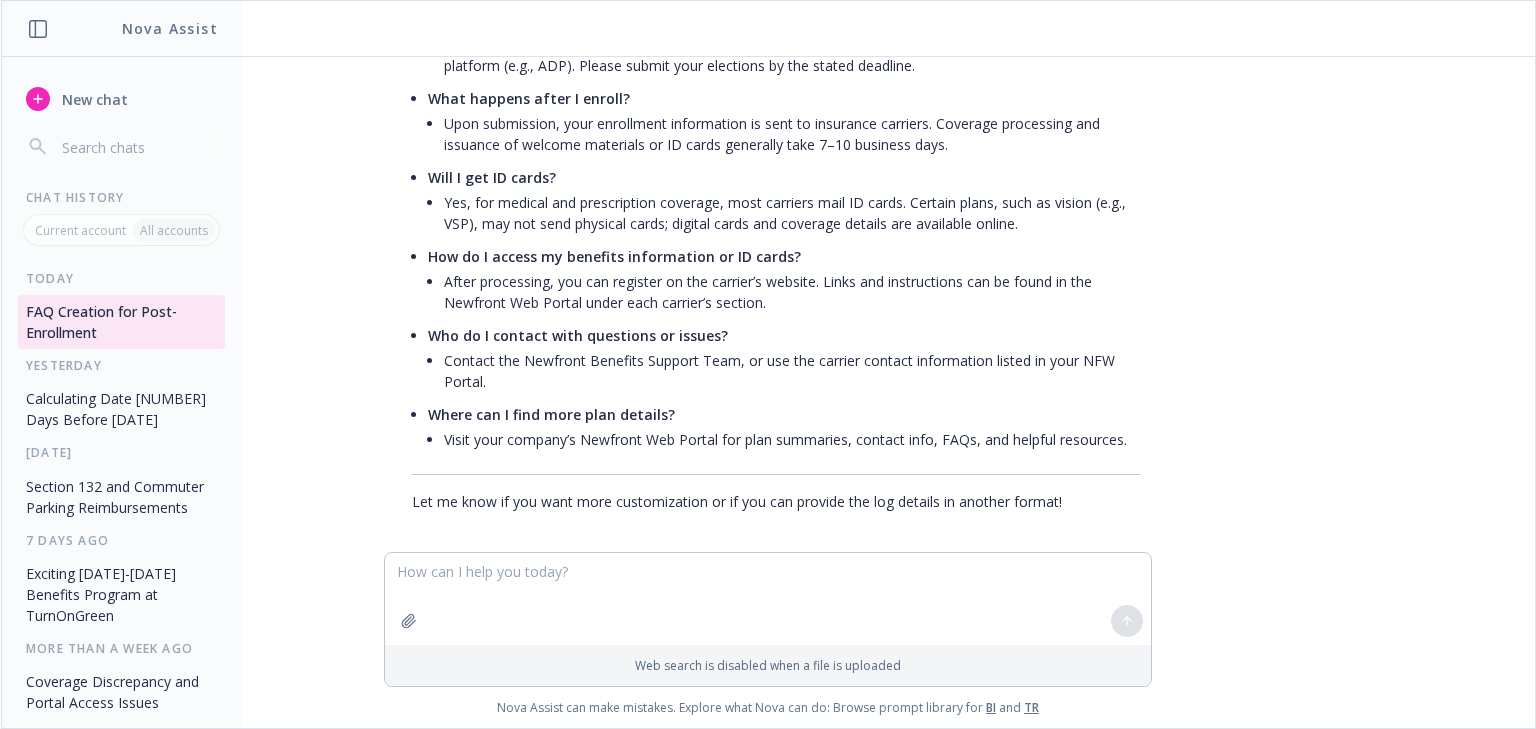 scroll, scrollTop: 1239, scrollLeft: 0, axis: vertical 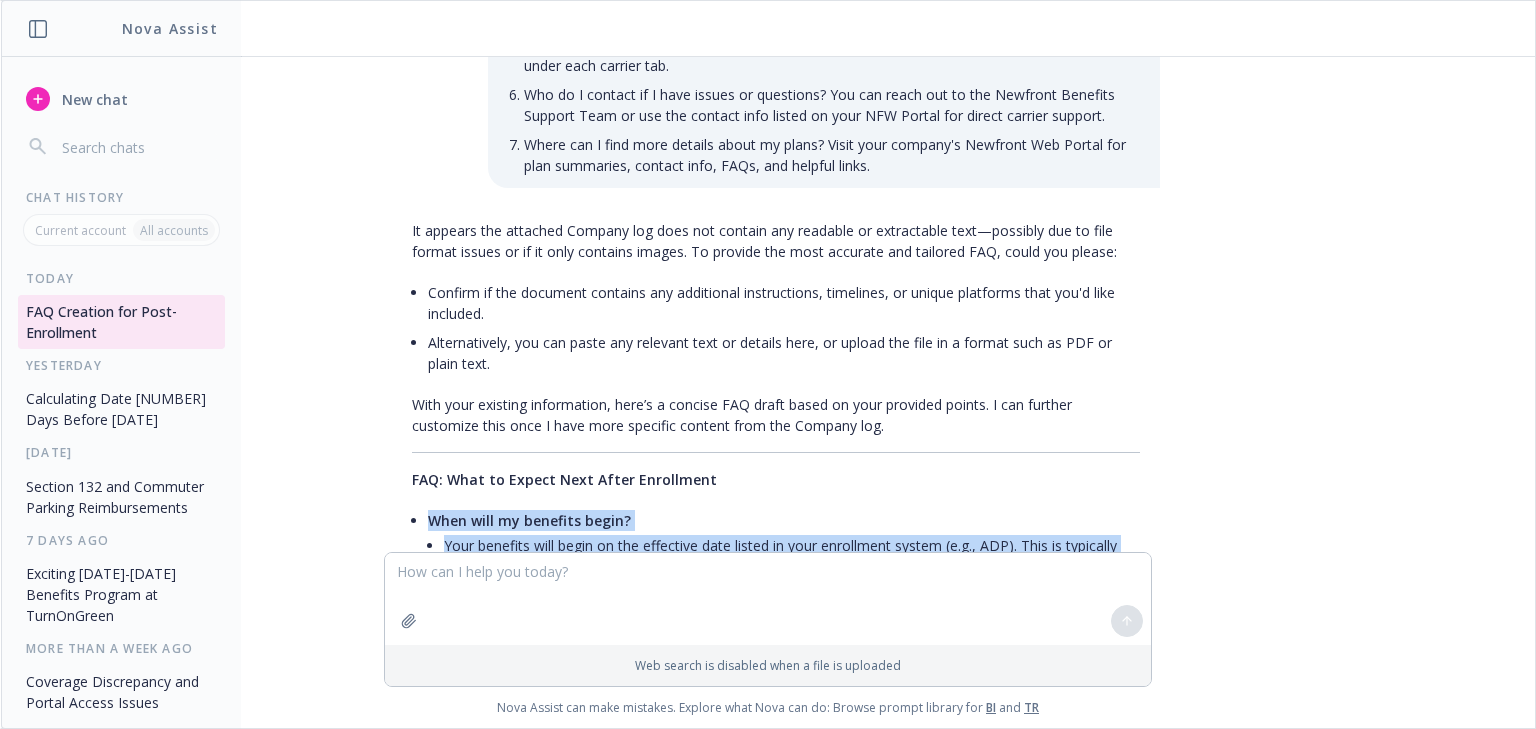 drag, startPoint x: 1128, startPoint y: 423, endPoint x: 406, endPoint y: 516, distance: 727.96497 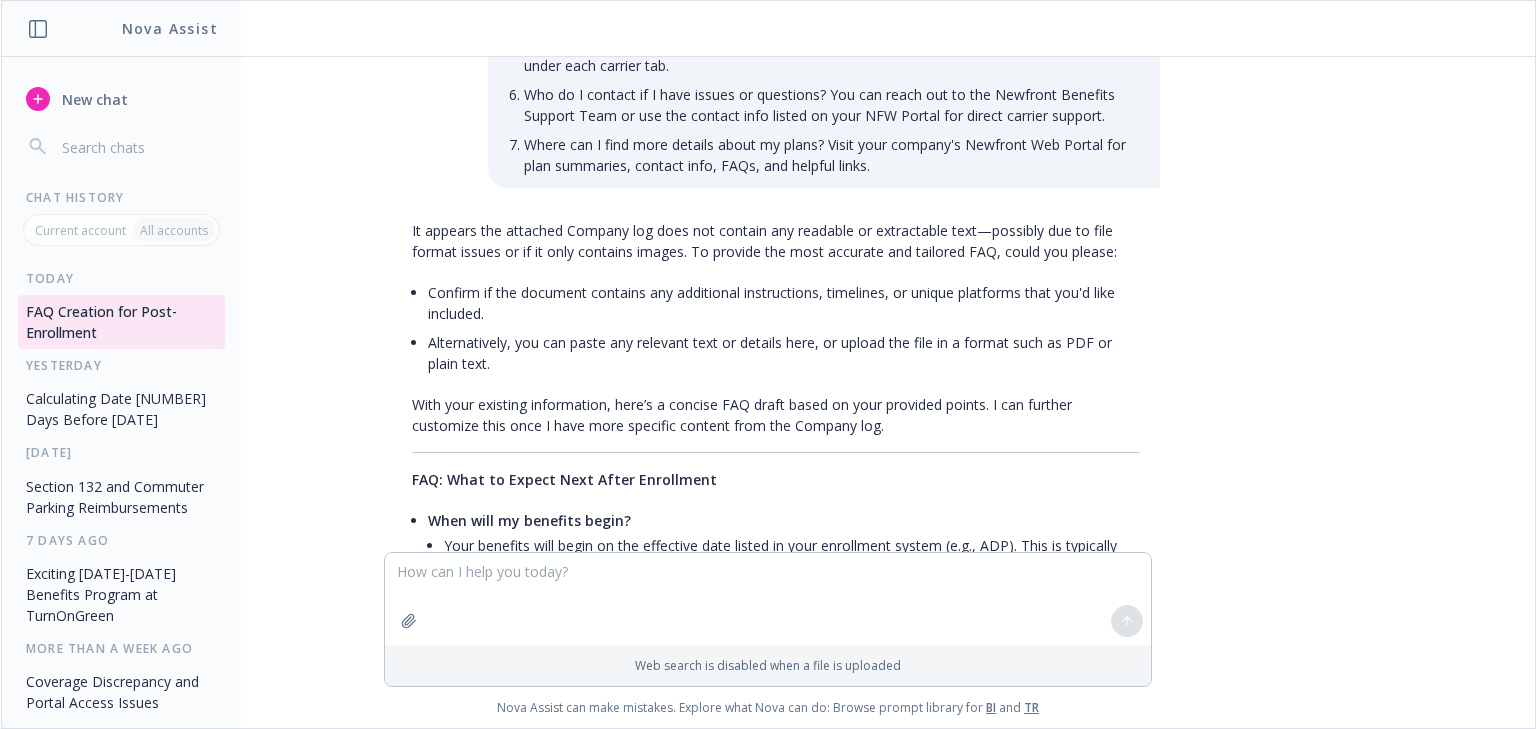 click on "It appears the attached Company log does not contain any readable or extractable text—possibly due to file format issues or if it only contains images. To provide the most accurate and tailored FAQ, could you please:
Confirm if the document contains any additional instructions, timelines, or unique platforms that you'd like included.
Alternatively, you can paste any relevant text or details here, or upload the file in a format such as PDF or plain text.
With your existing information, here’s a concise FAQ draft based on your provided points. I can further customize this once I have more specific content from the Company log.
FAQ: What to Expect Next After Enrollment
When will my benefits begin?
Your benefits will begin on the effective date listed in your enrollment system (e.g., ADP). This is typically the 1st of the month following your hire date, unless otherwise noted.
How do I enroll in benefits?
What happens after I enroll?
Will I get ID cards?" at bounding box center [776, 656] 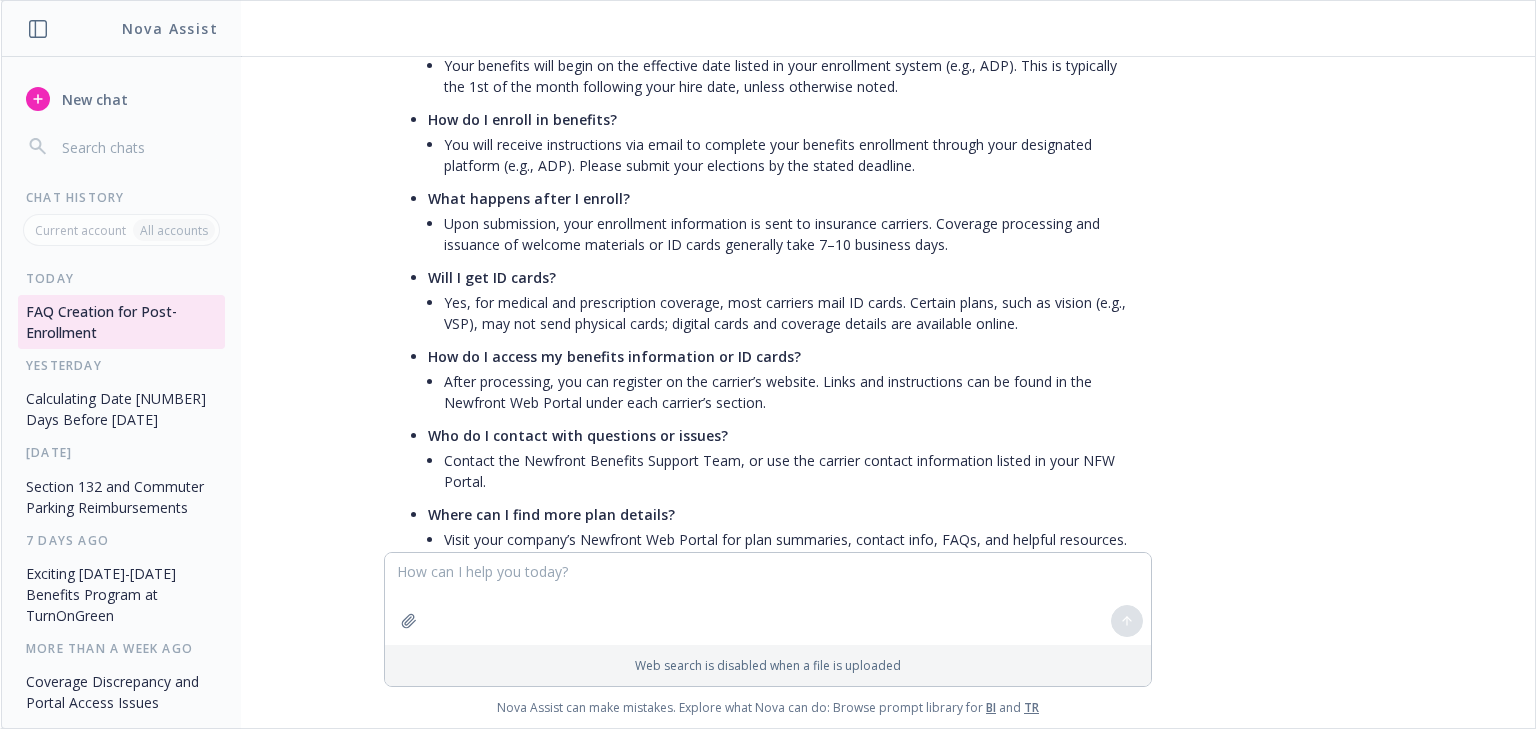 scroll, scrollTop: 1239, scrollLeft: 0, axis: vertical 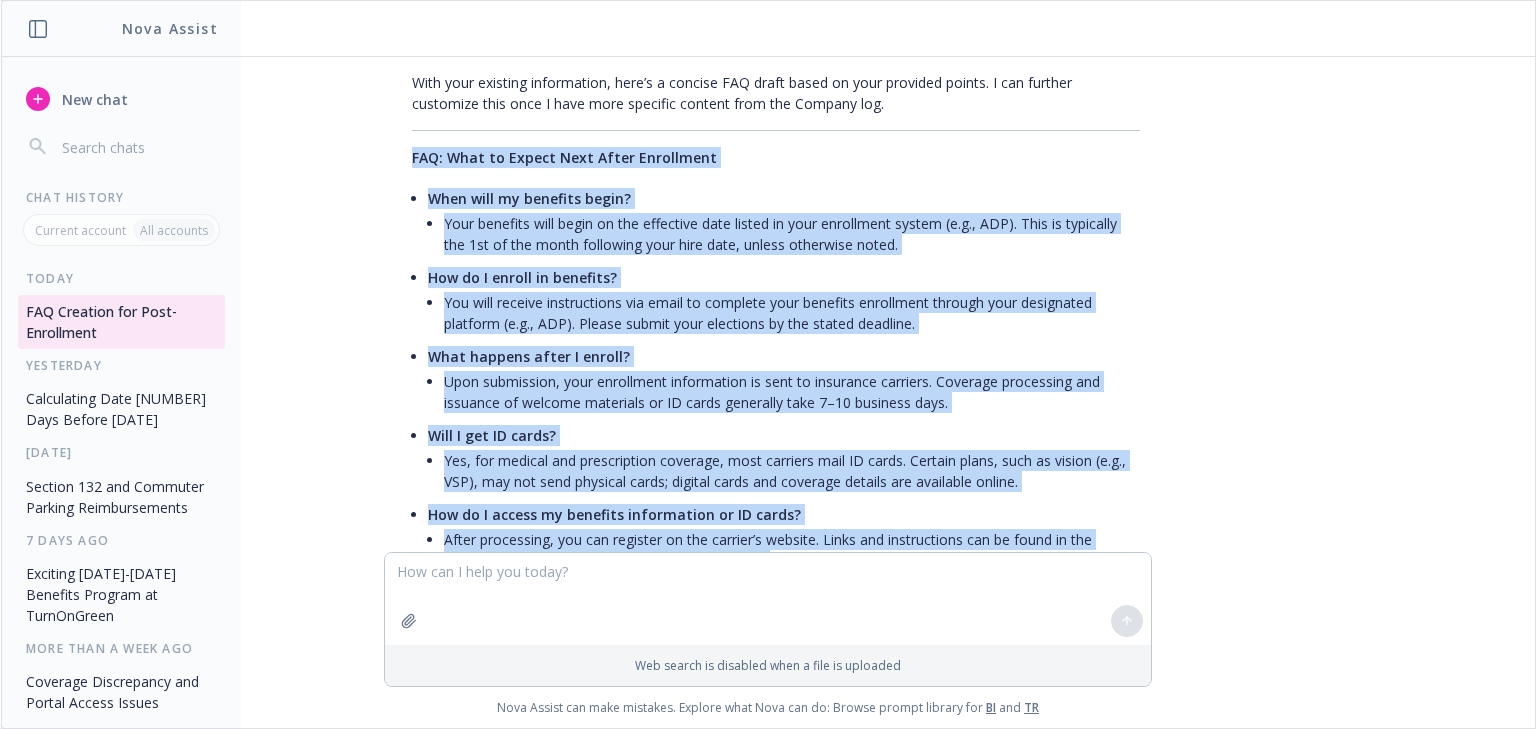 drag, startPoint x: 1130, startPoint y: 429, endPoint x: 396, endPoint y: 161, distance: 781.3962 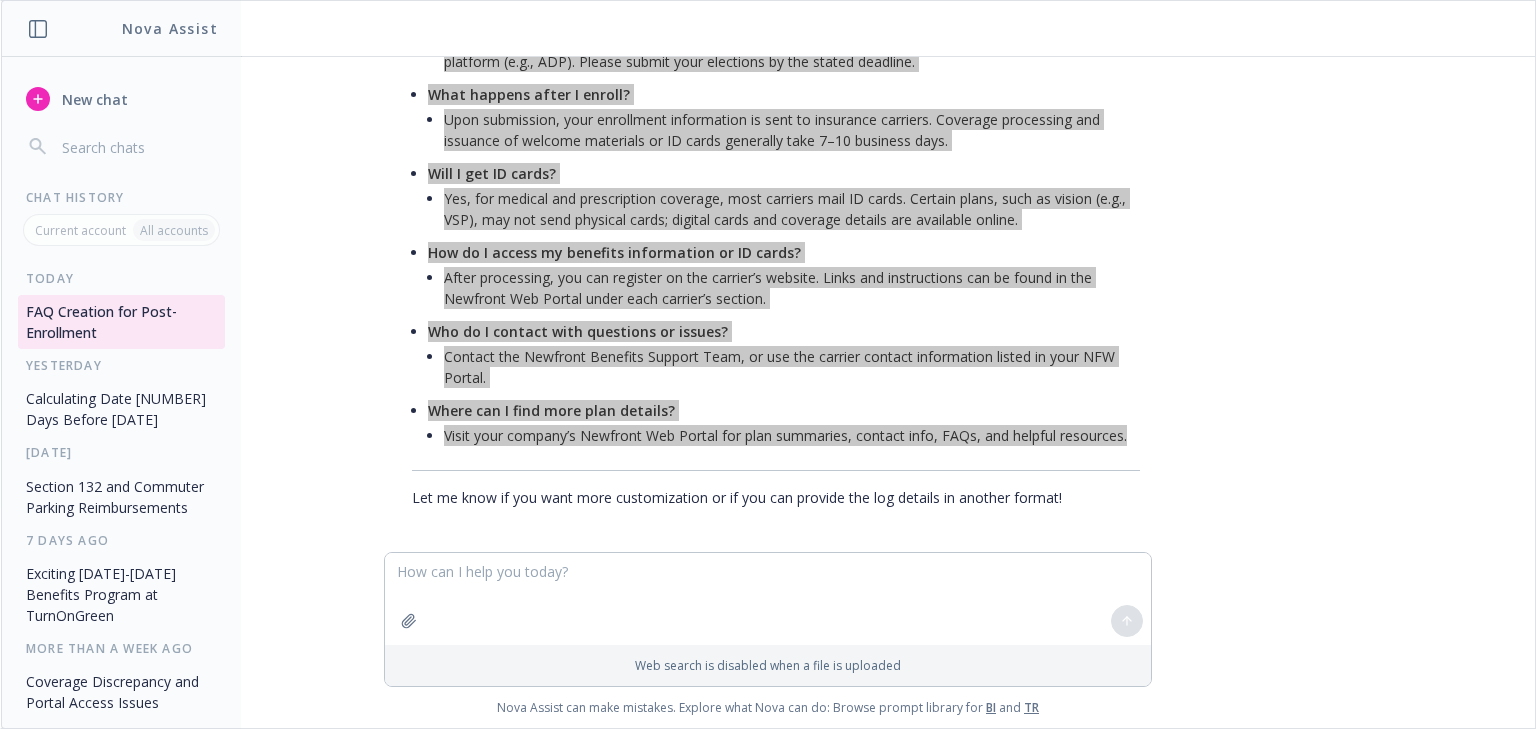 scroll, scrollTop: 1239, scrollLeft: 0, axis: vertical 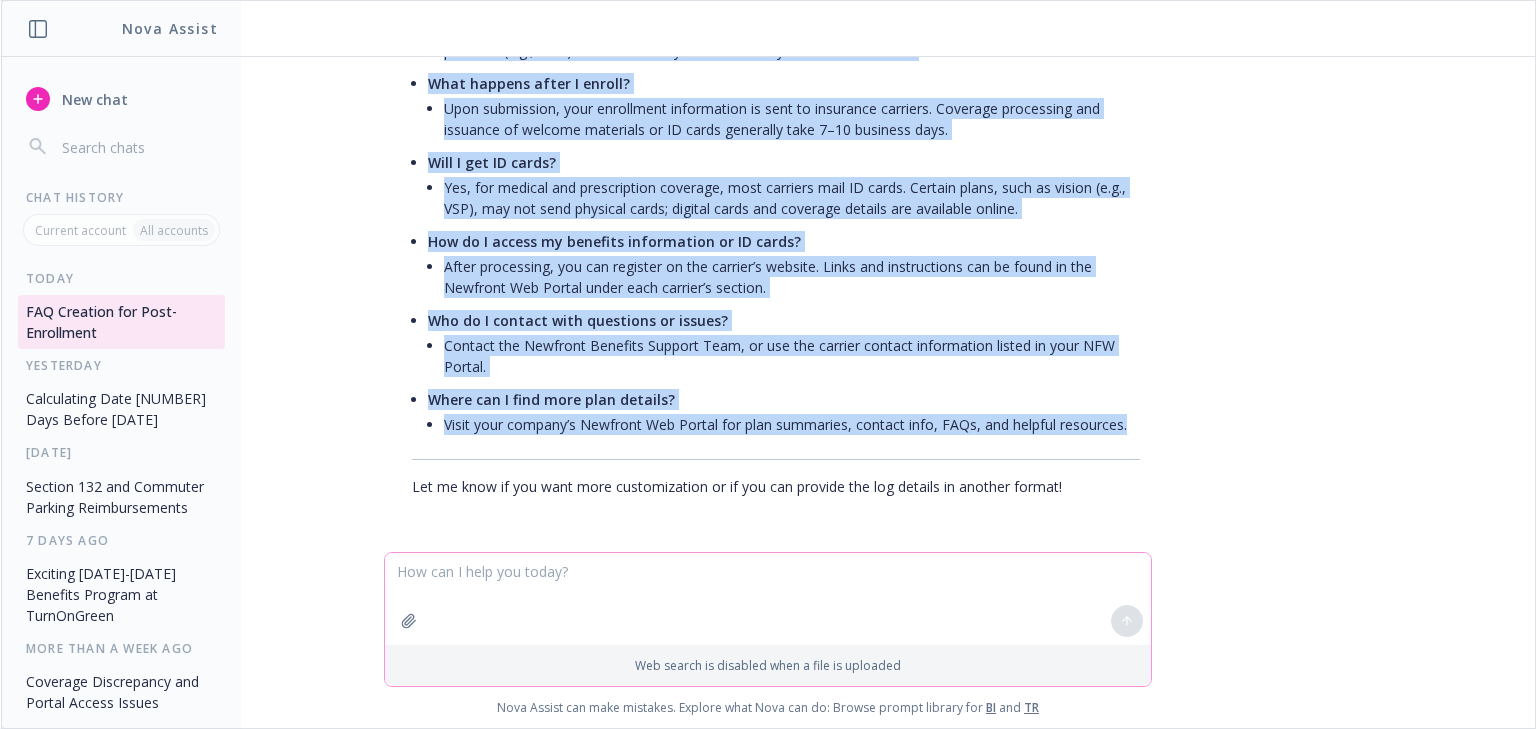 click at bounding box center [768, 599] 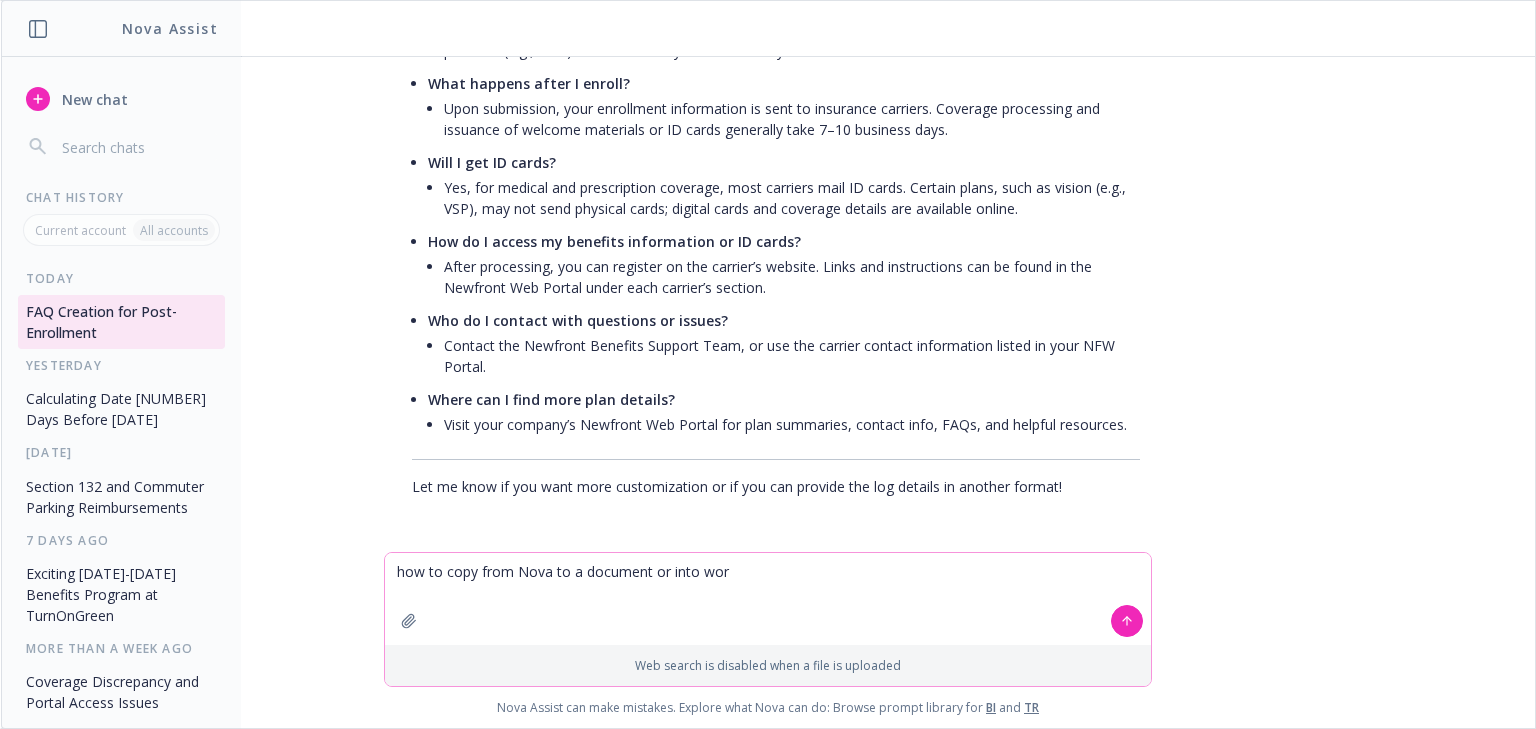 type on "how to copy from Nova to a document or into word" 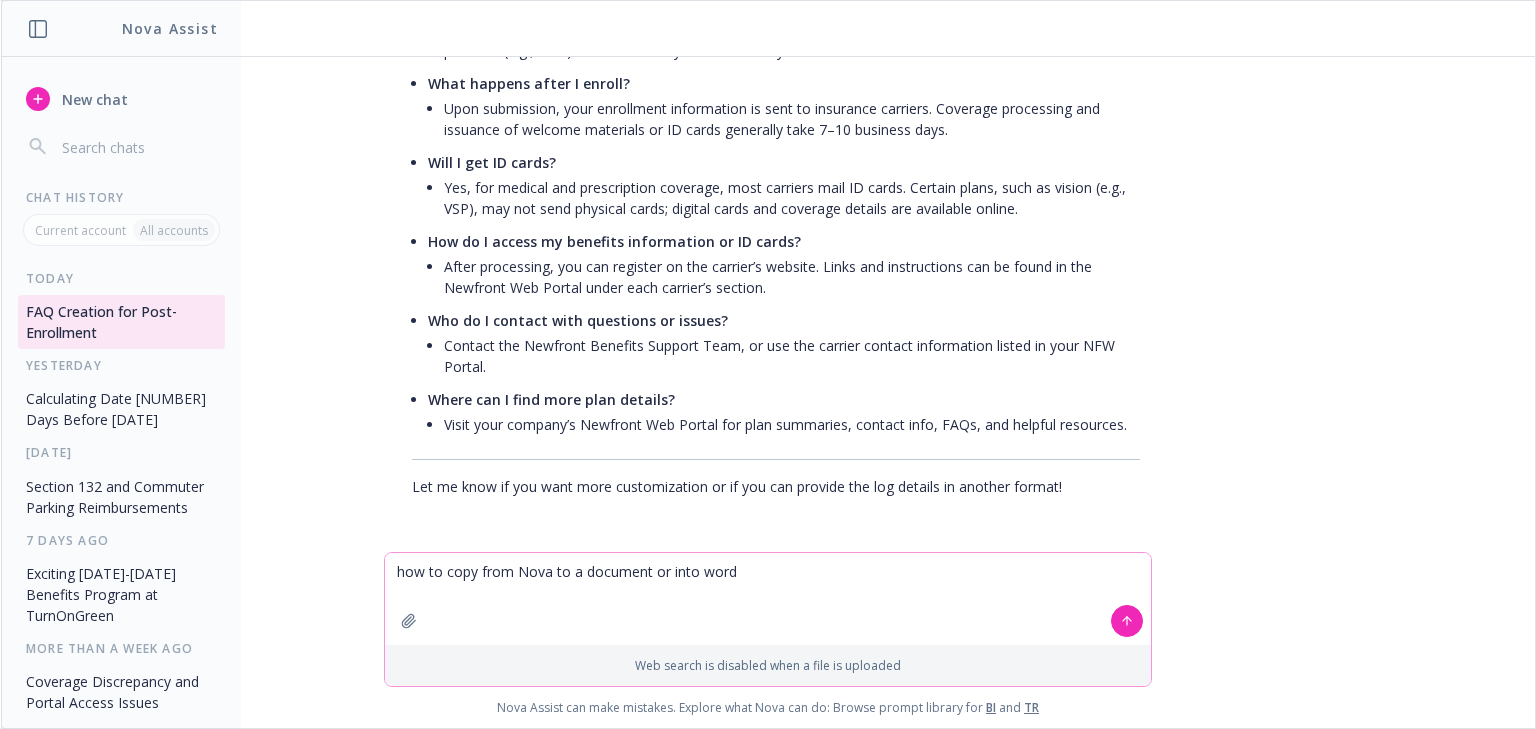 type 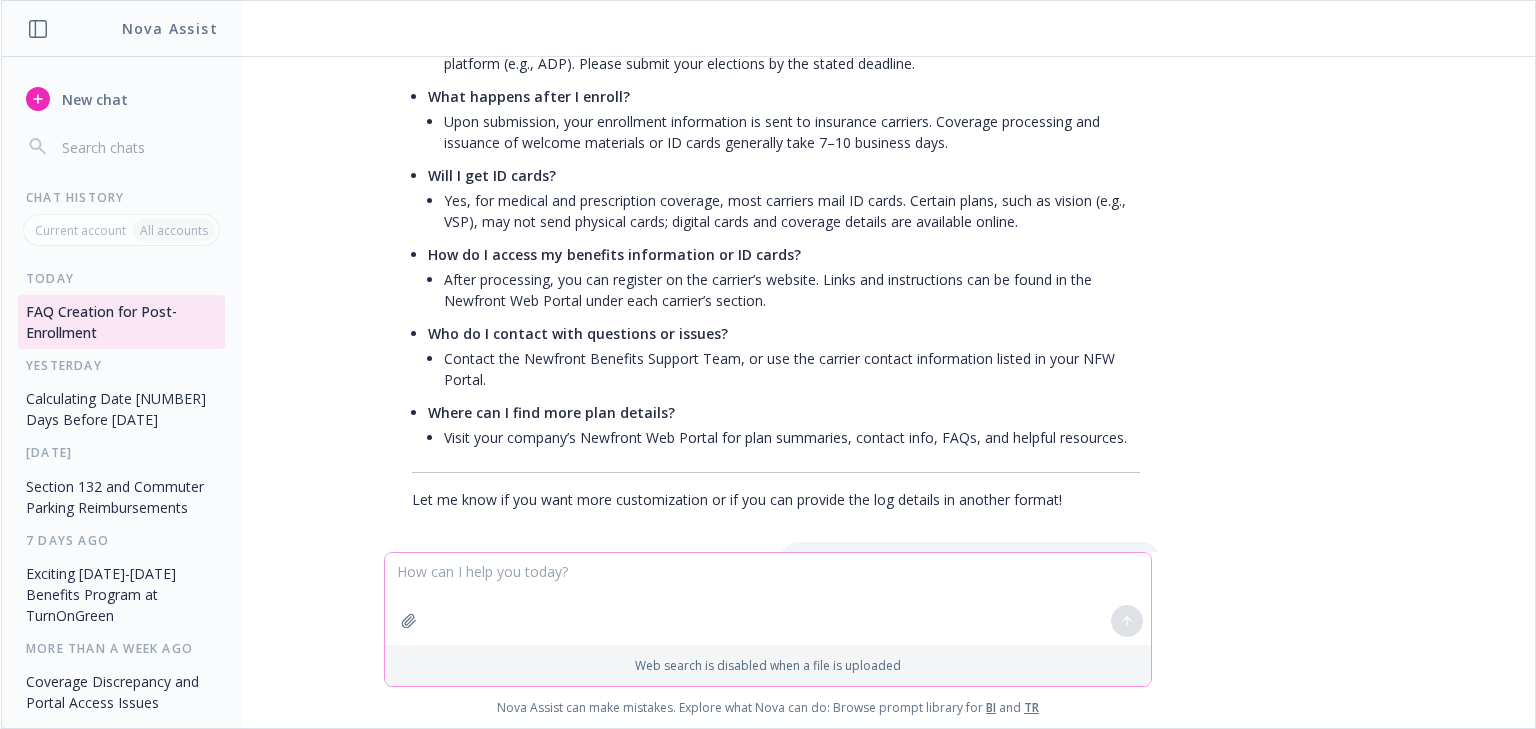 scroll, scrollTop: 1201, scrollLeft: 0, axis: vertical 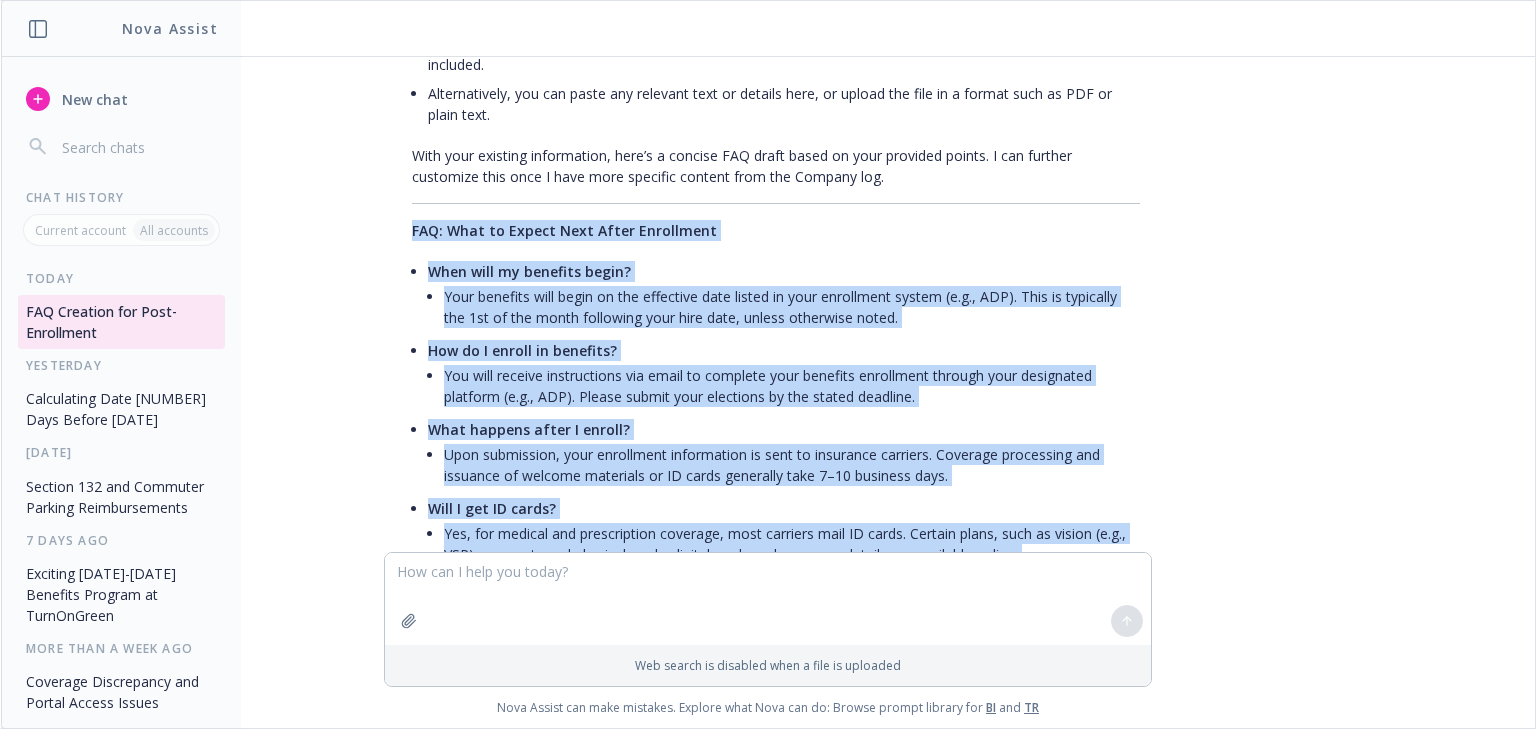 drag, startPoint x: 1131, startPoint y: 457, endPoint x: 418, endPoint y: 242, distance: 744.7107 